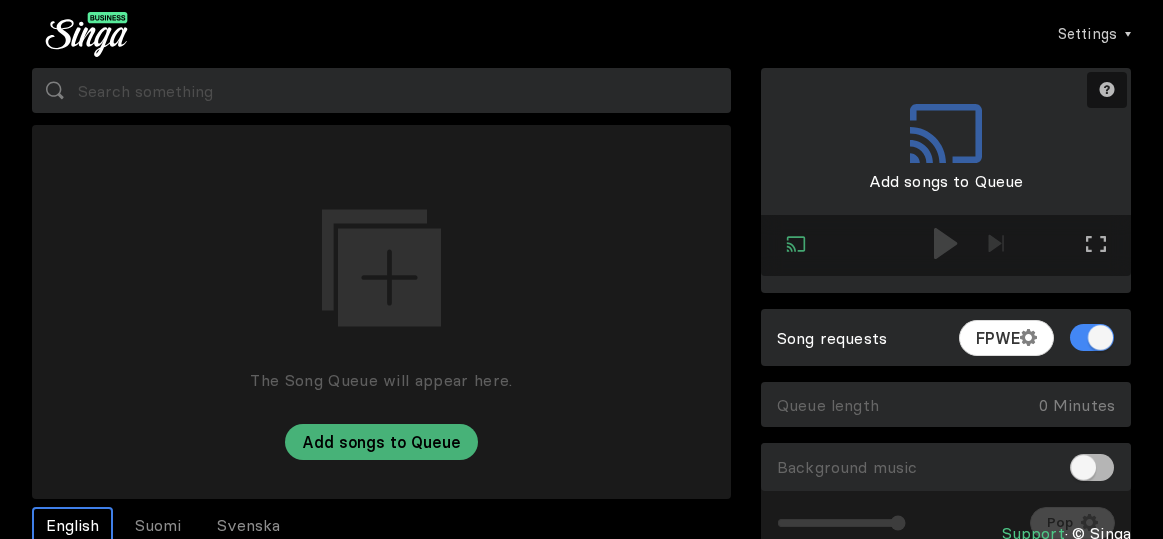 scroll, scrollTop: 0, scrollLeft: 0, axis: both 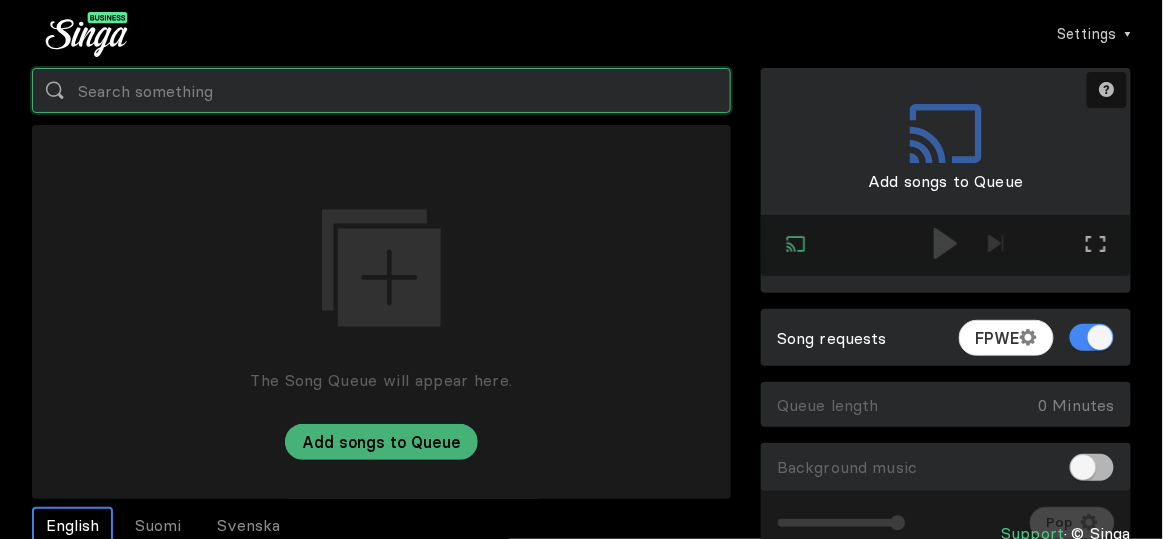 click at bounding box center (381, 90) 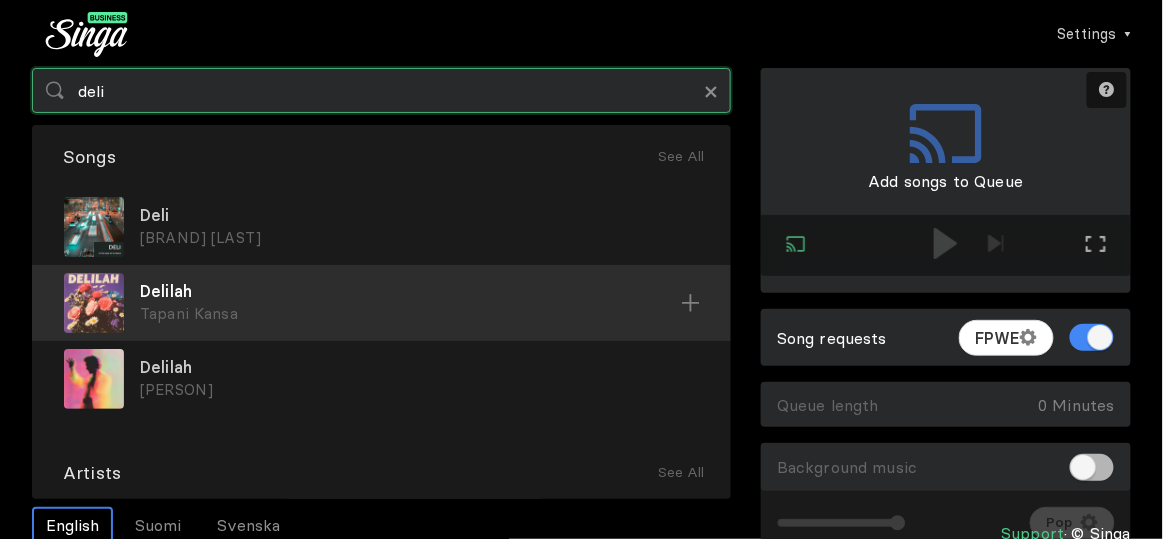 type on "deli" 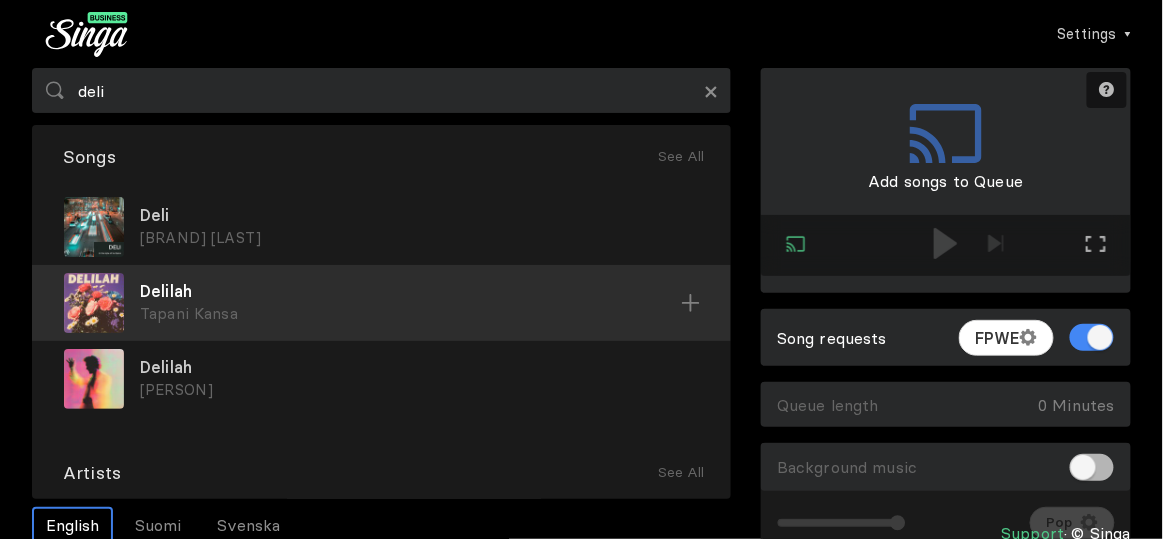click on "Delilah" at bounding box center (419, 215) 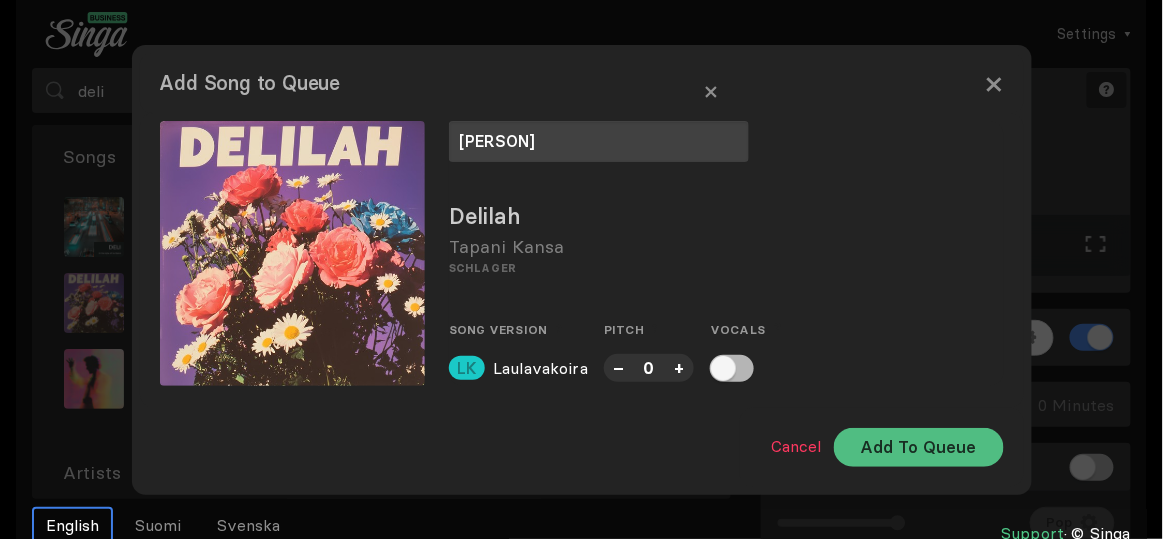 type on "[PERSON]" 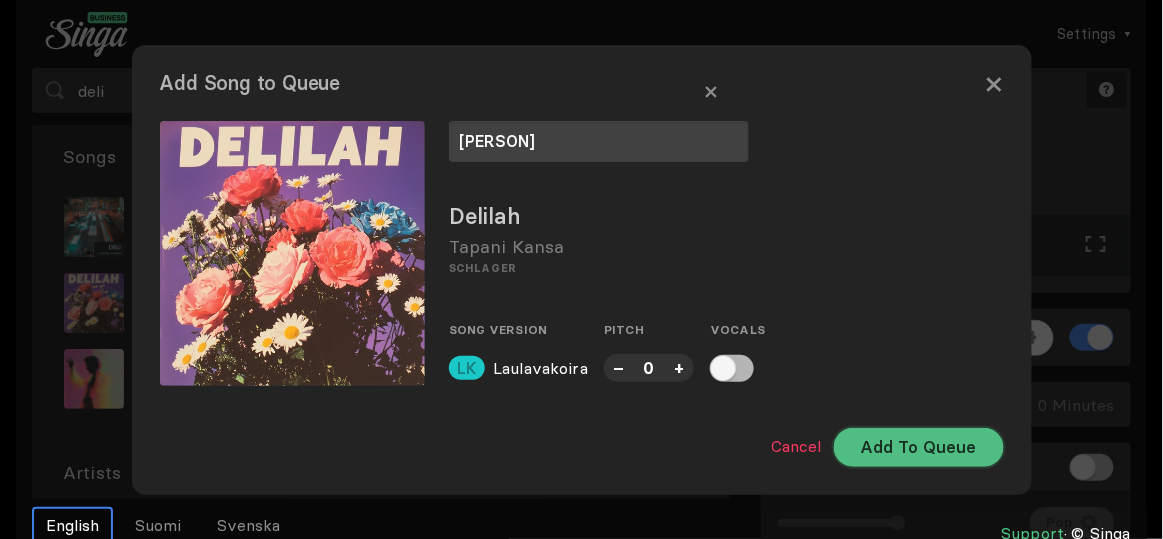 click on "Add To Queue" at bounding box center [919, 447] 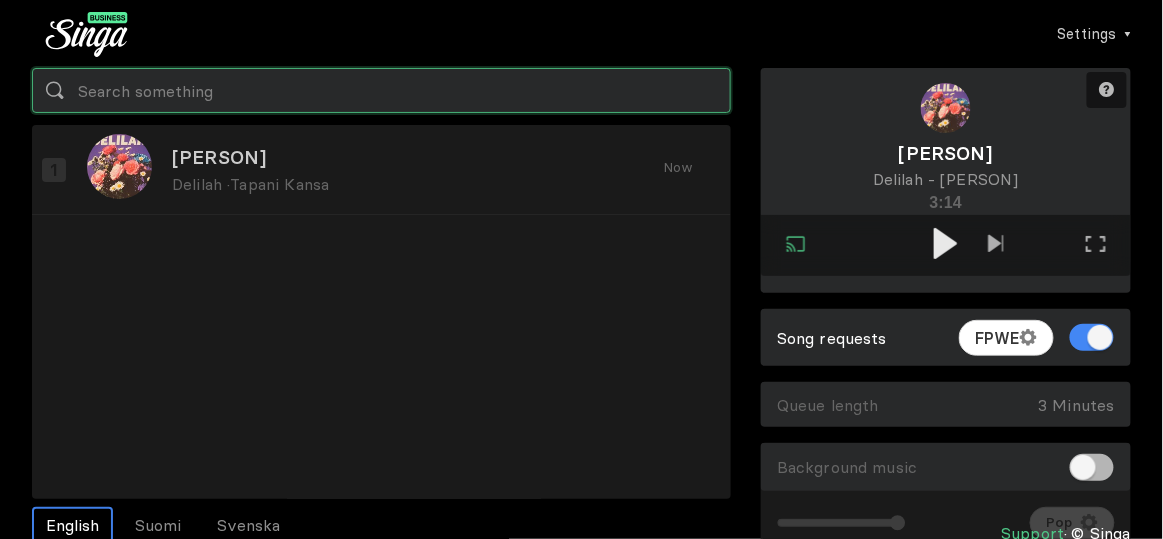 click at bounding box center (381, 90) 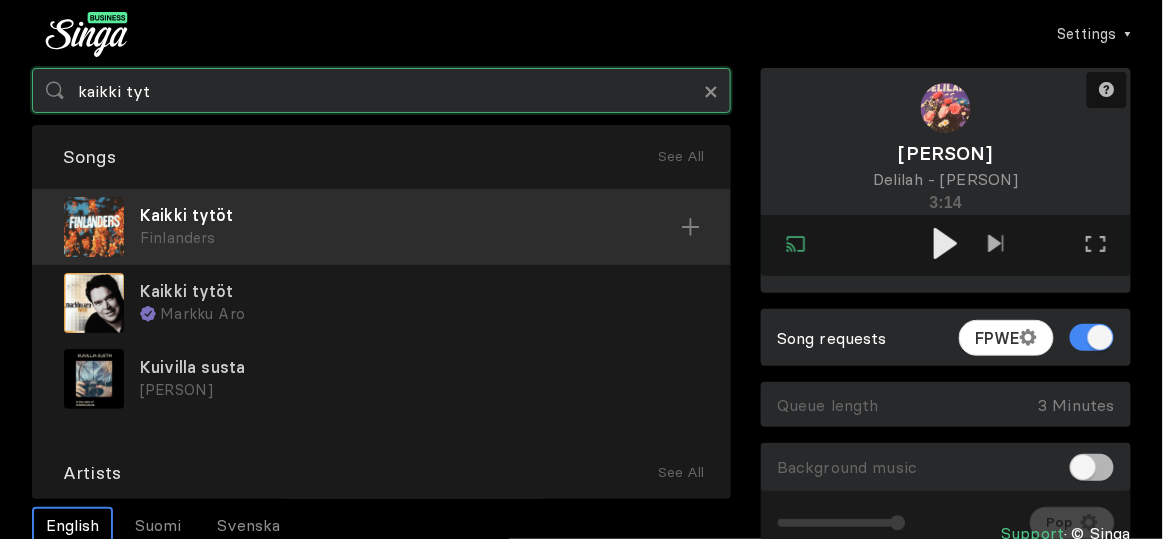 type on "kaikki tyt" 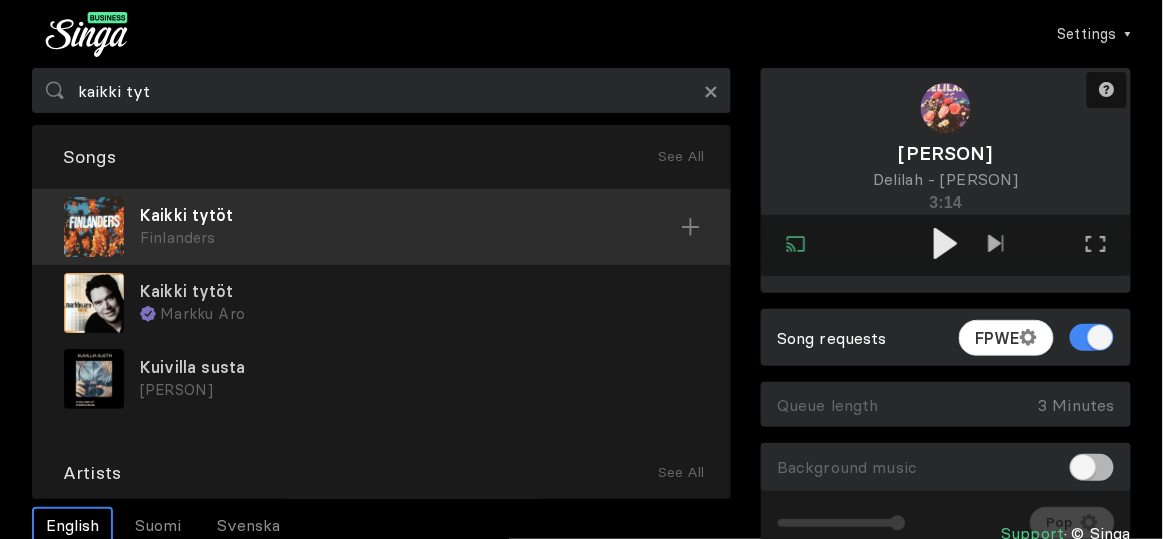 click on "Kaikki tytöt" at bounding box center (410, 215) 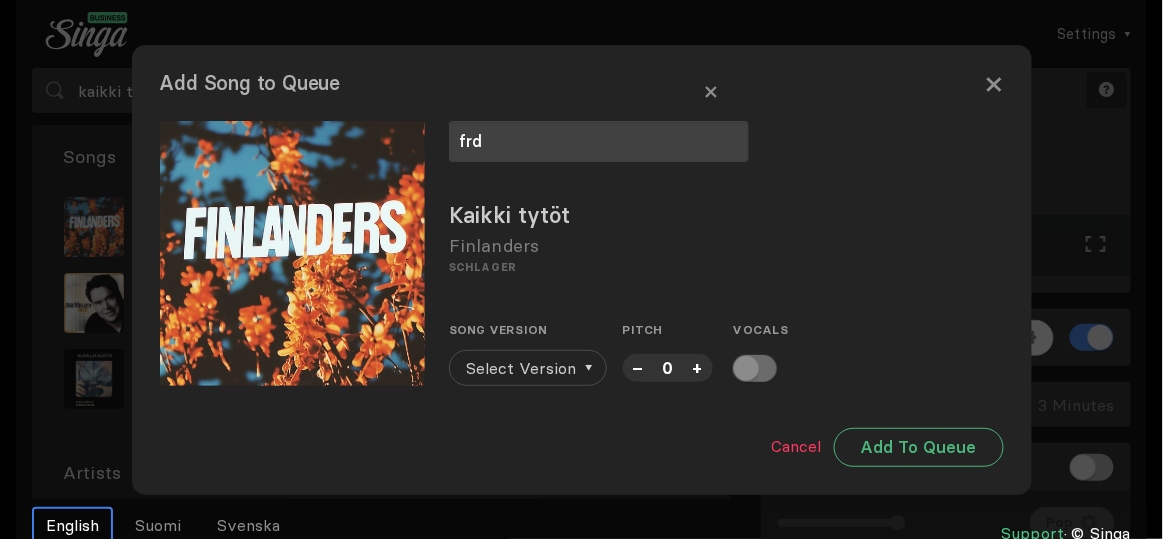 type on "frd" 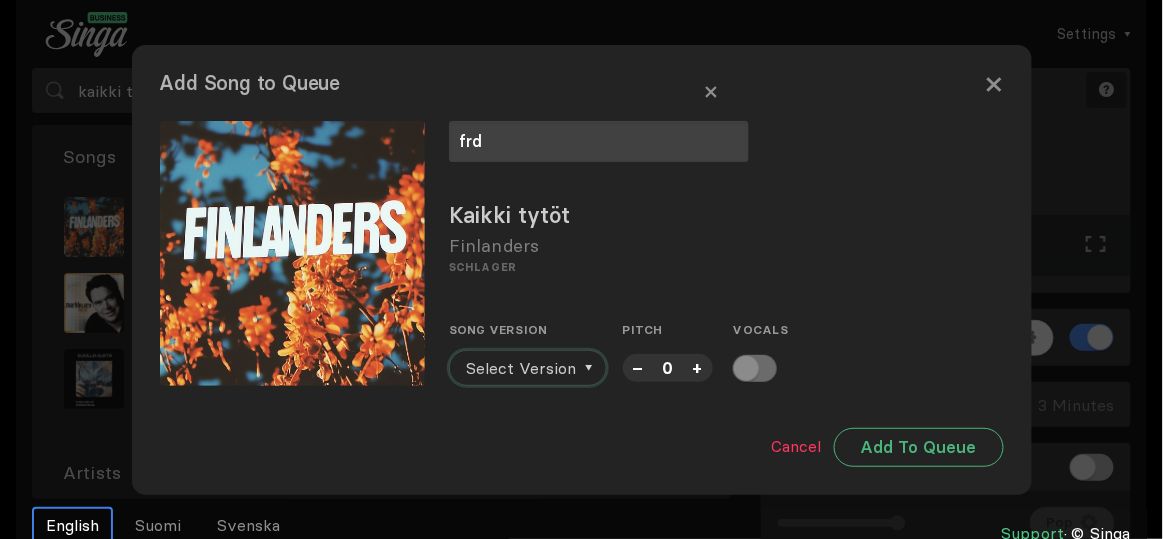 click on "Select Version" at bounding box center (521, 368) 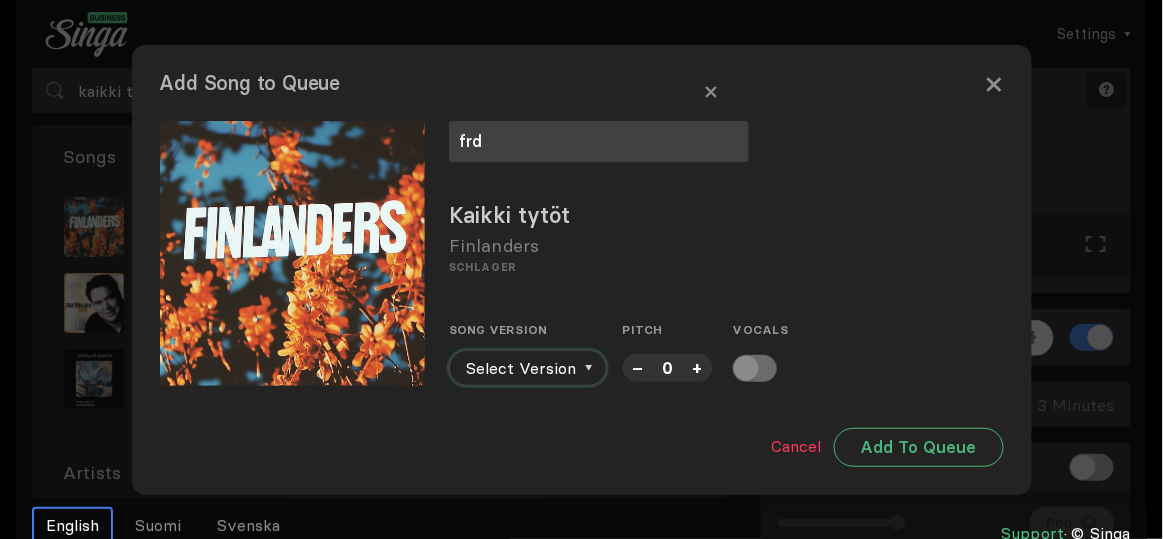 click on "Select Version" at bounding box center (528, 368) 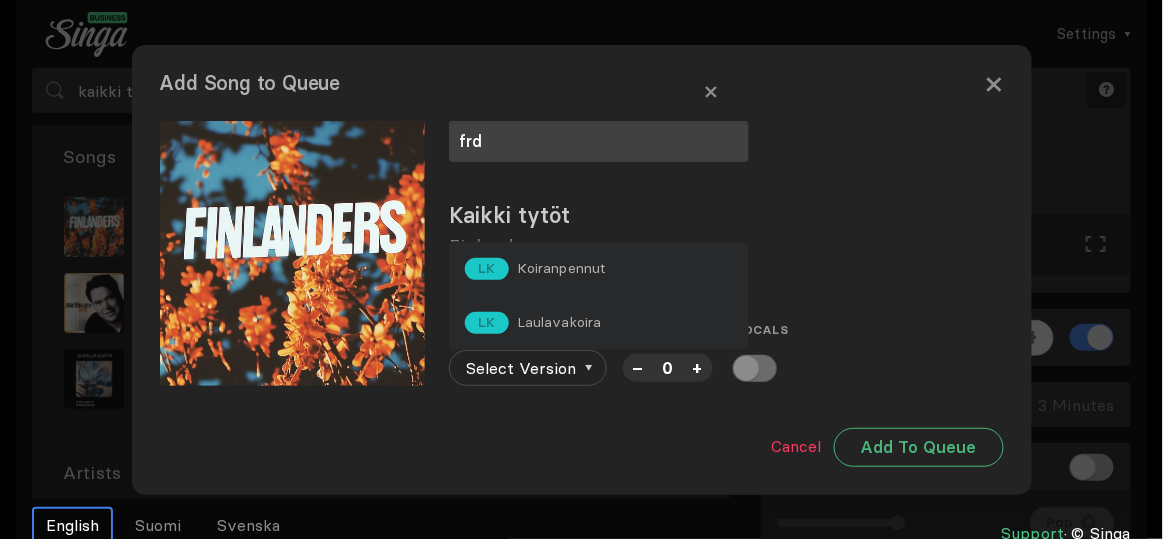click on "Laulavakoira" at bounding box center [561, 268] 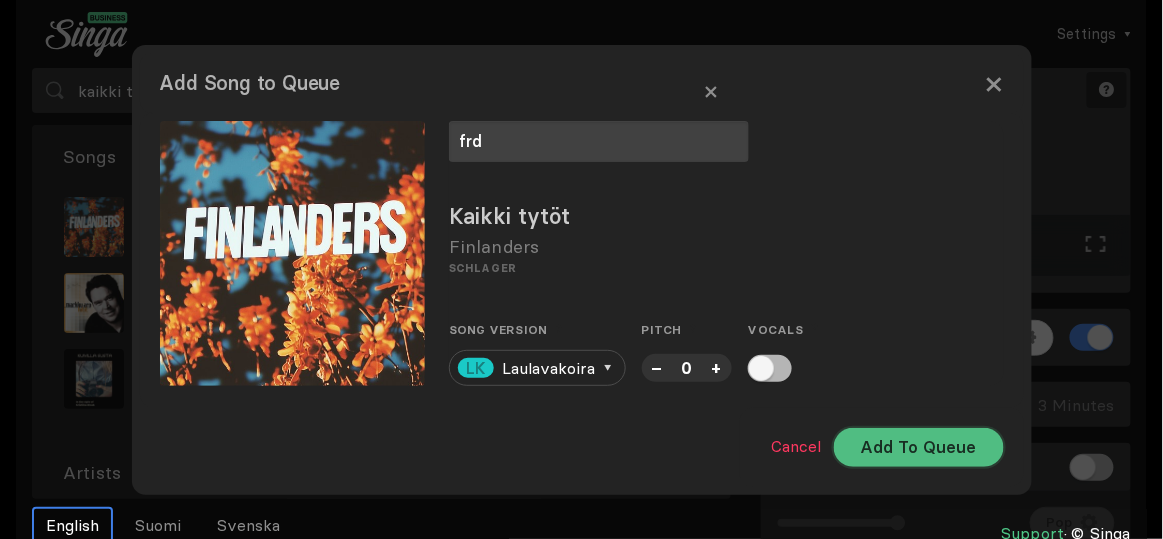 click on "Add To Queue" at bounding box center [919, 447] 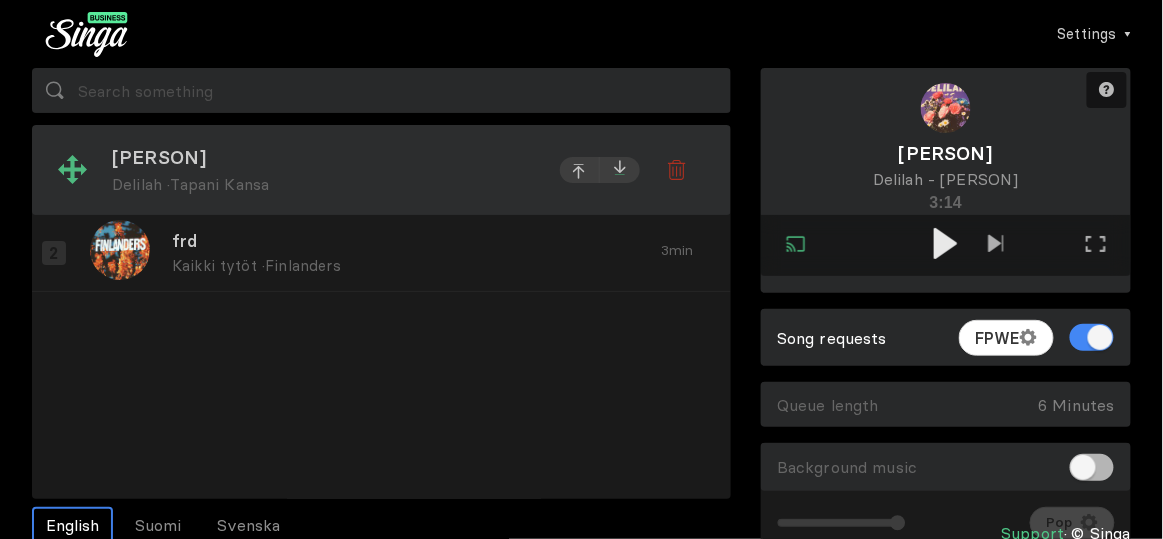 click at bounding box center (620, 166) 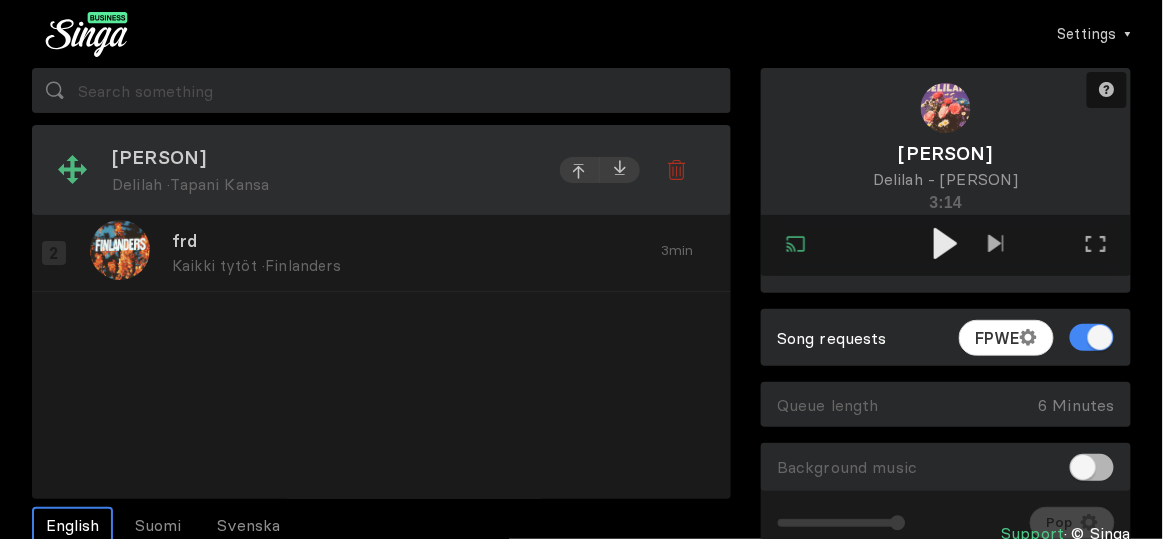 click on "Now" at bounding box center (662, 170) 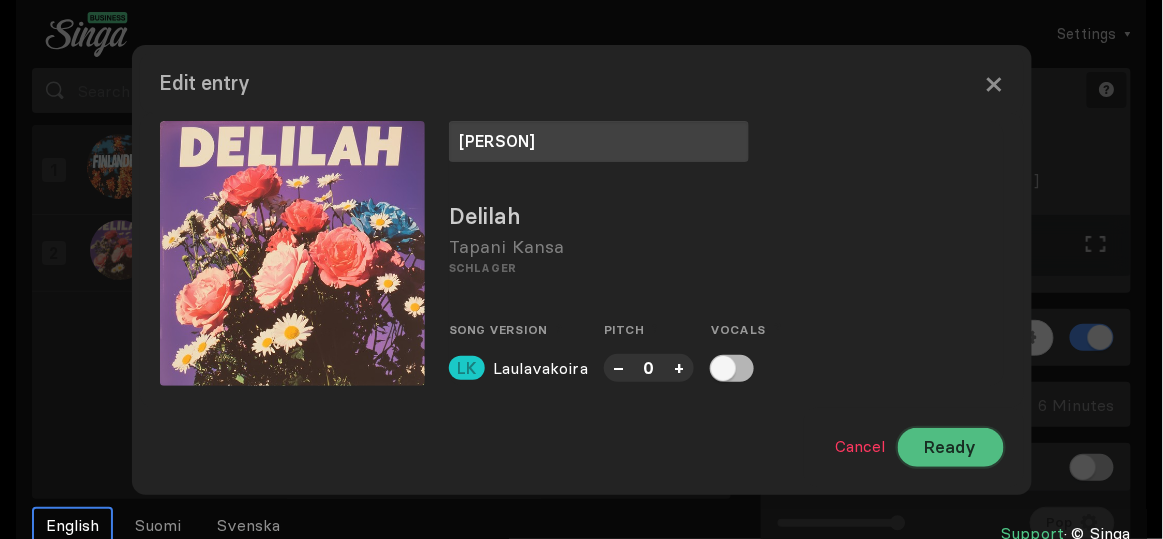 click on "Ready" at bounding box center (951, 447) 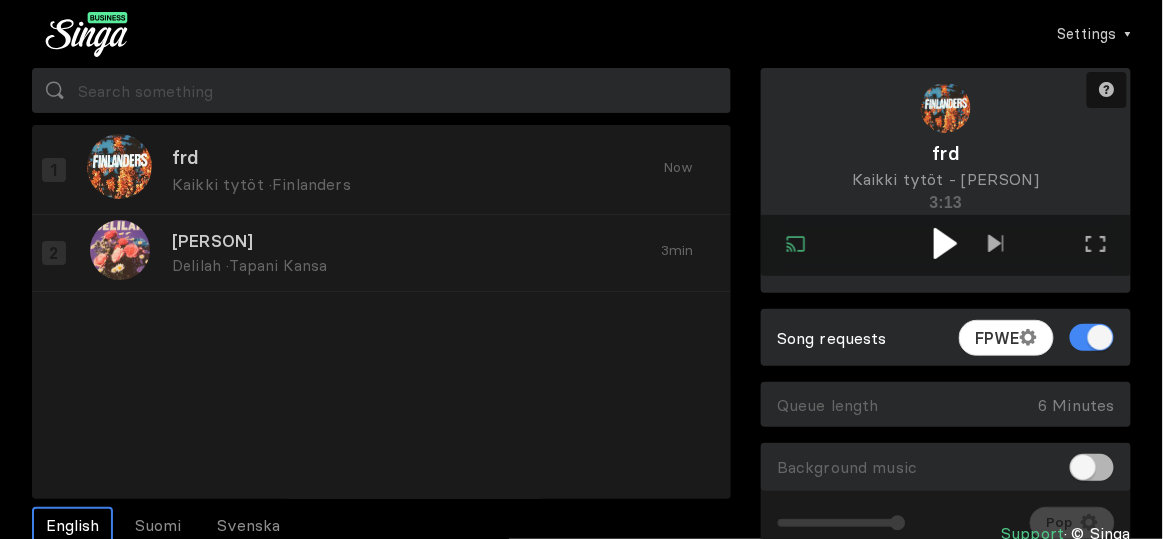 click at bounding box center [945, 243] 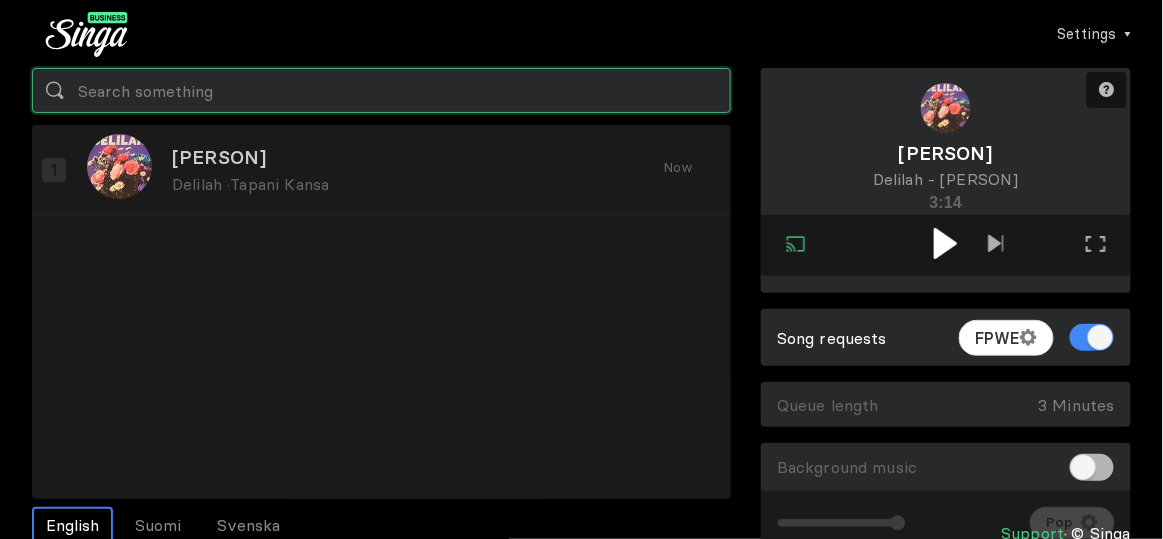 click at bounding box center [381, 90] 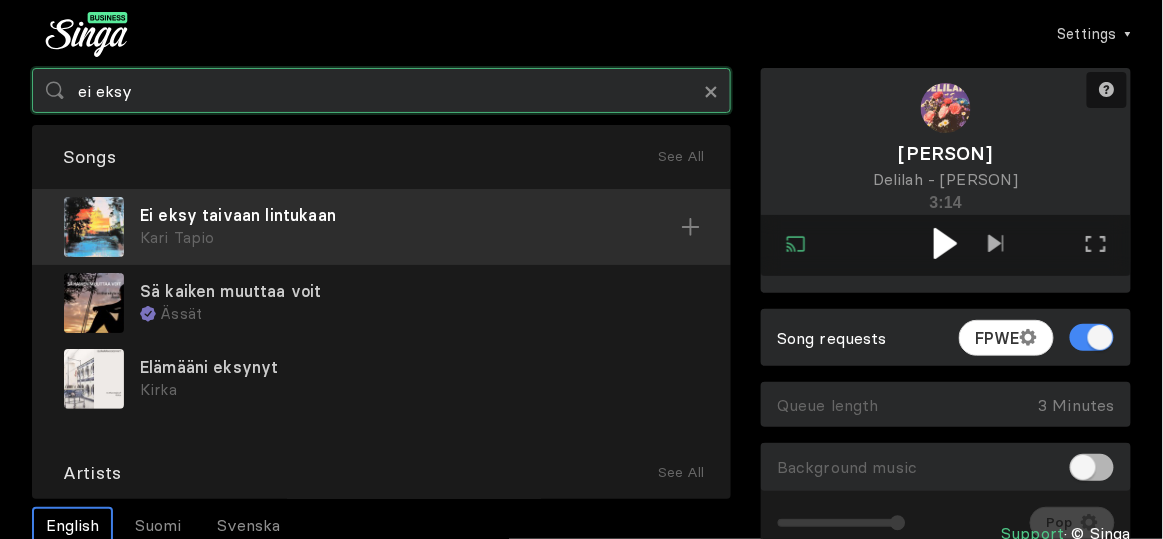 type on "ei eksy" 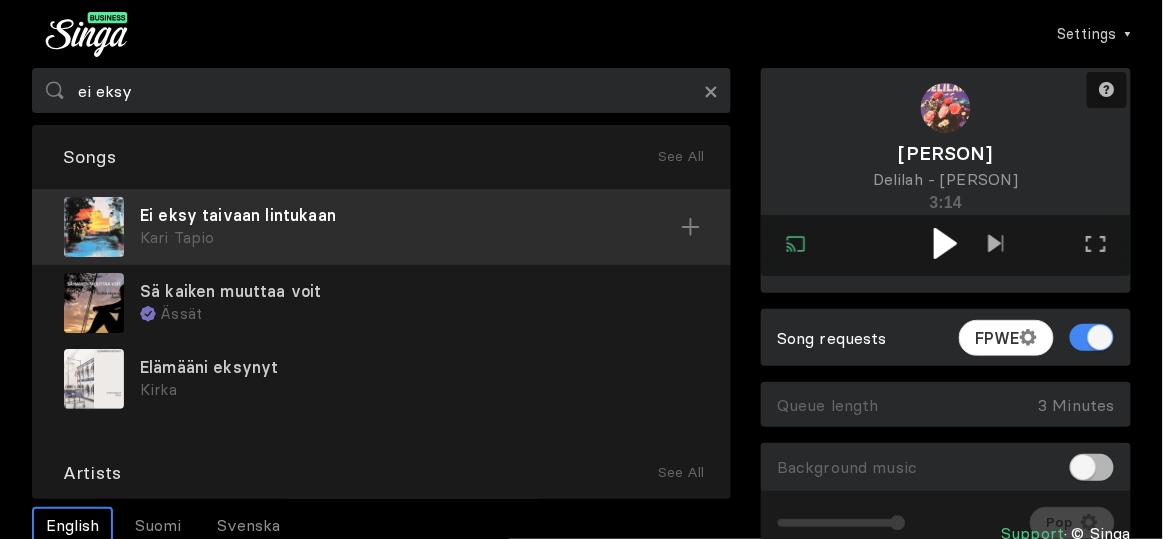 click on "Kari Tapio" at bounding box center [410, 238] 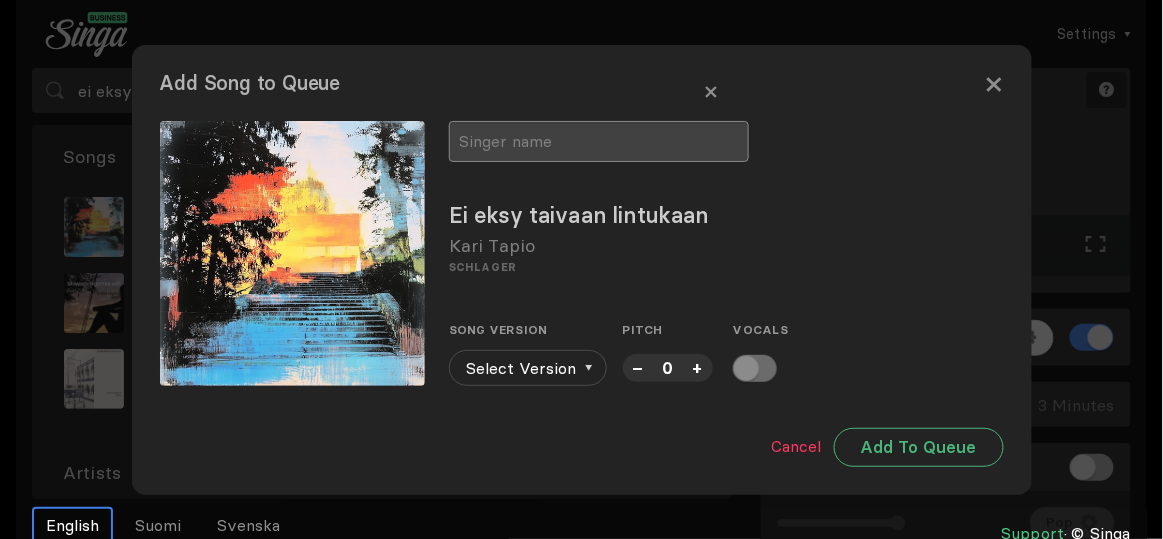 click at bounding box center (599, 141) 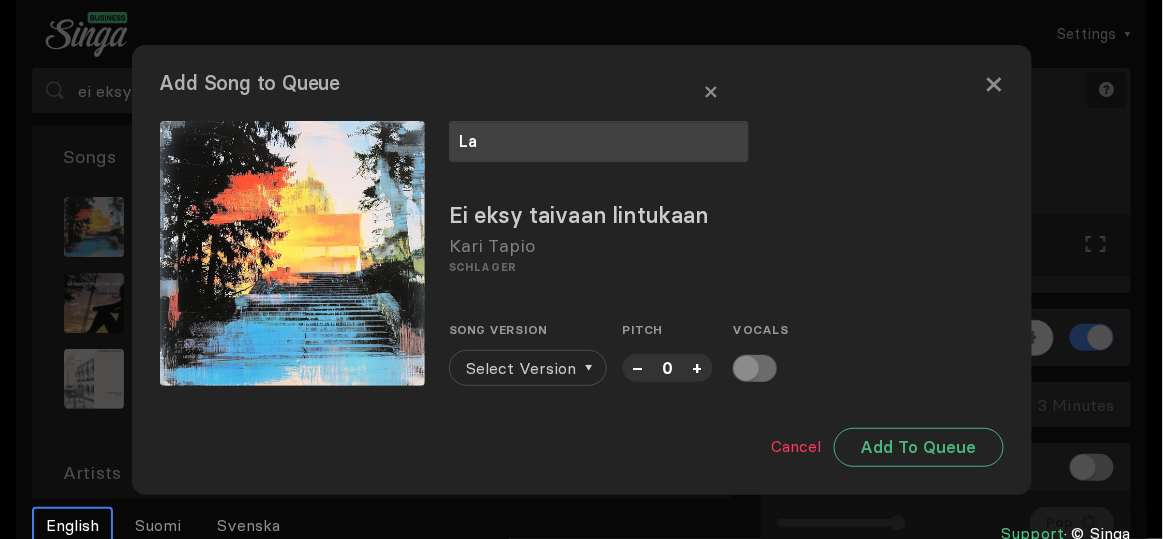 type on "La" 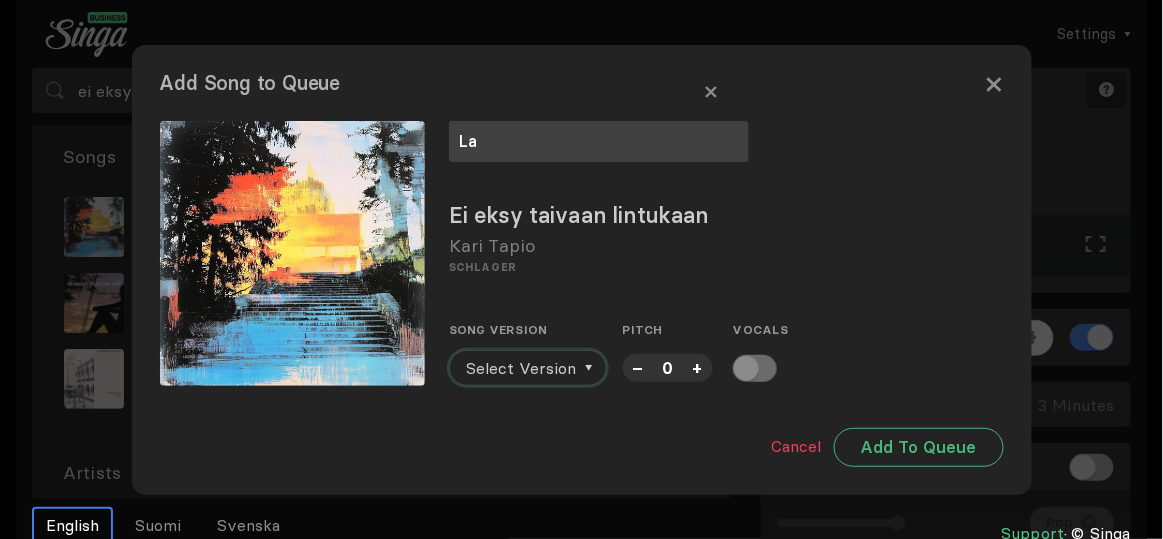 click on "Select Version" at bounding box center (521, 368) 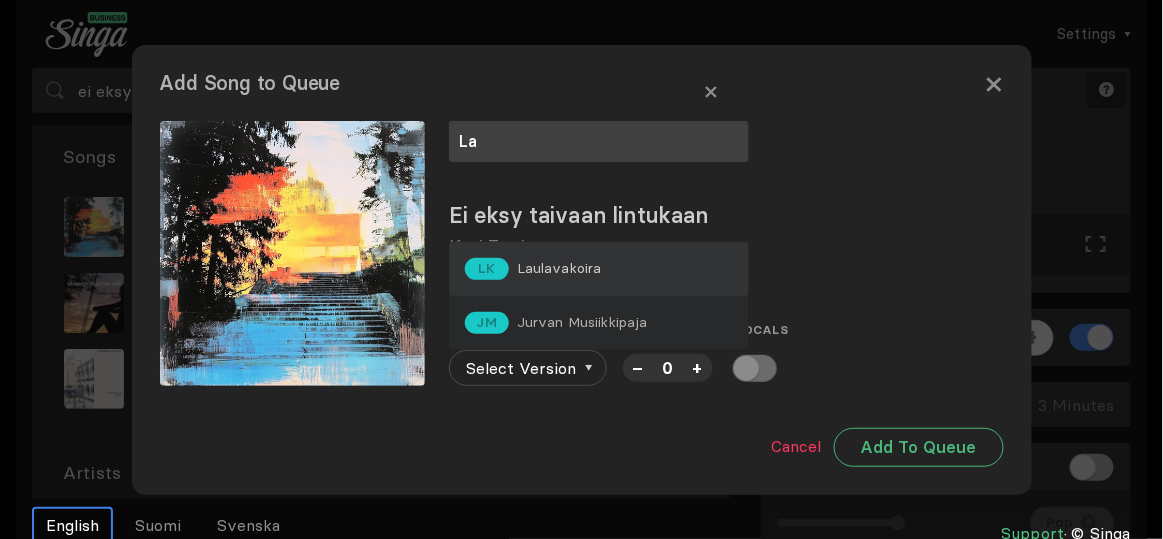 click on "Laulavakoira" at bounding box center (559, 268) 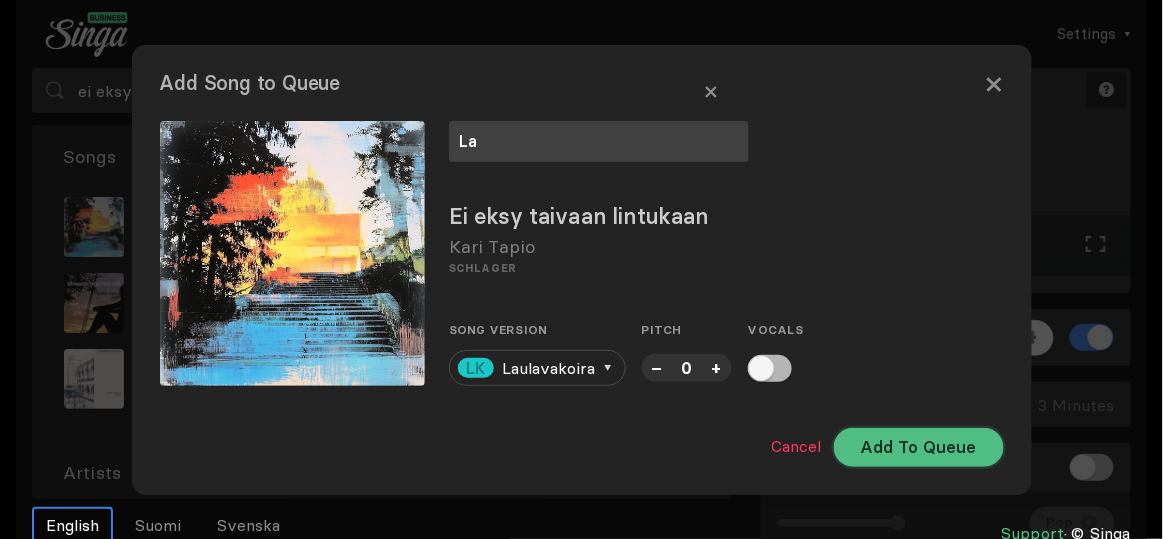 click on "Add To Queue" at bounding box center (919, 447) 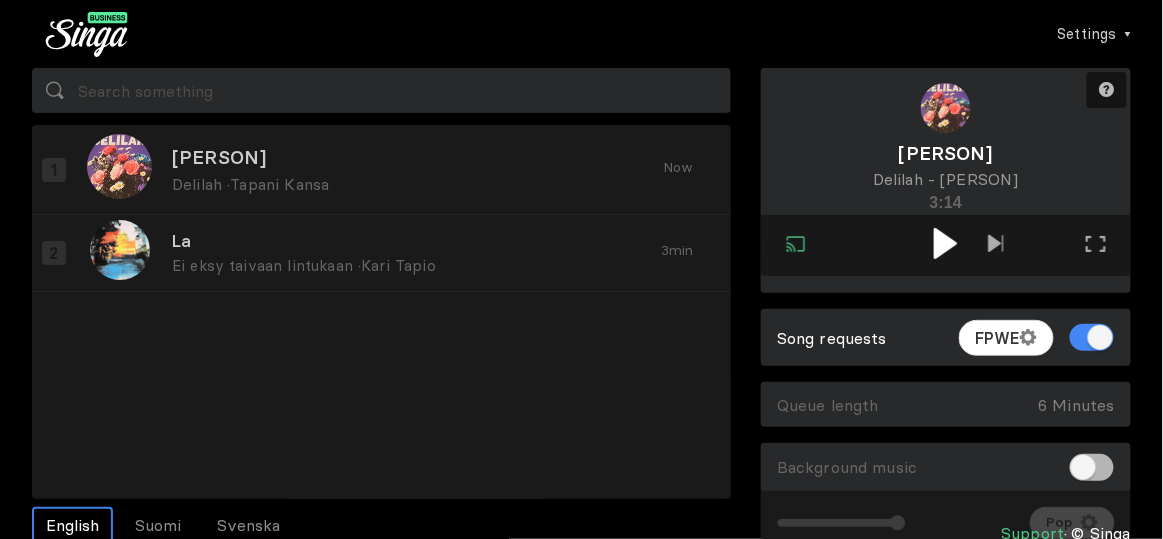 click at bounding box center [945, 243] 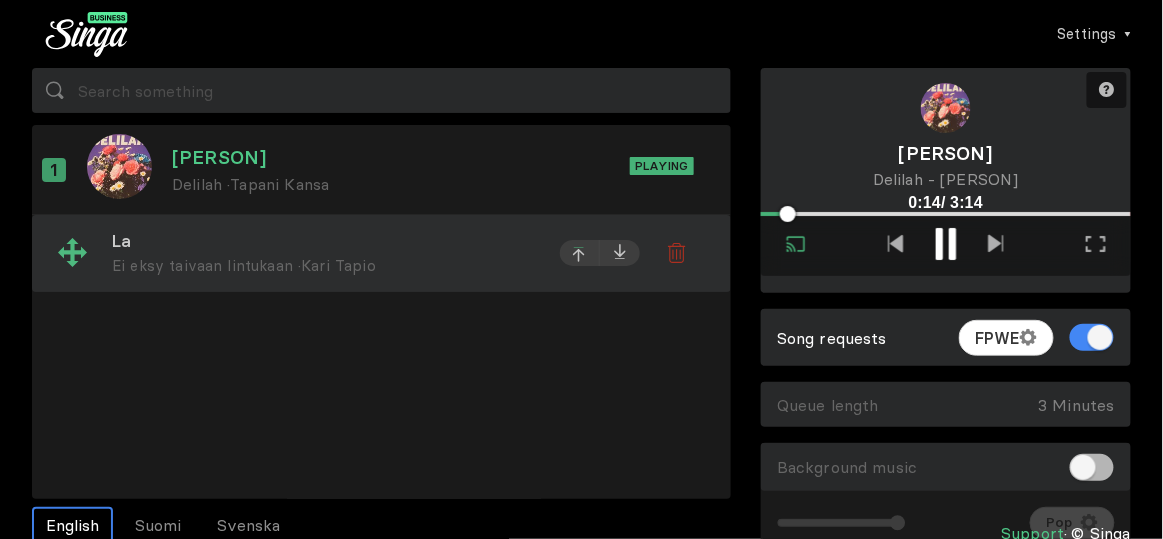 click at bounding box center [580, 255] 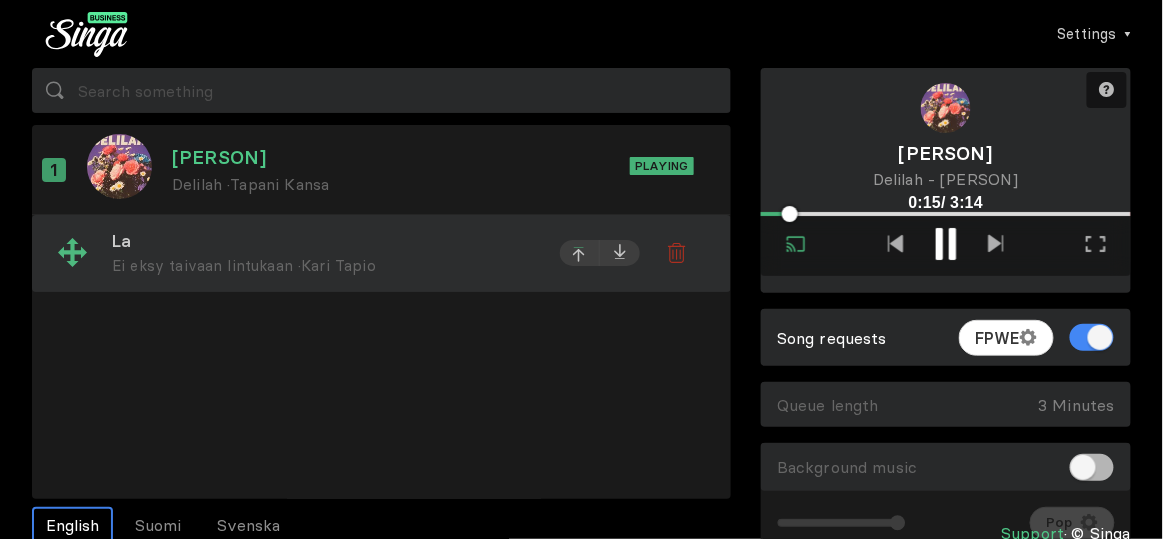 click at bounding box center [580, 256] 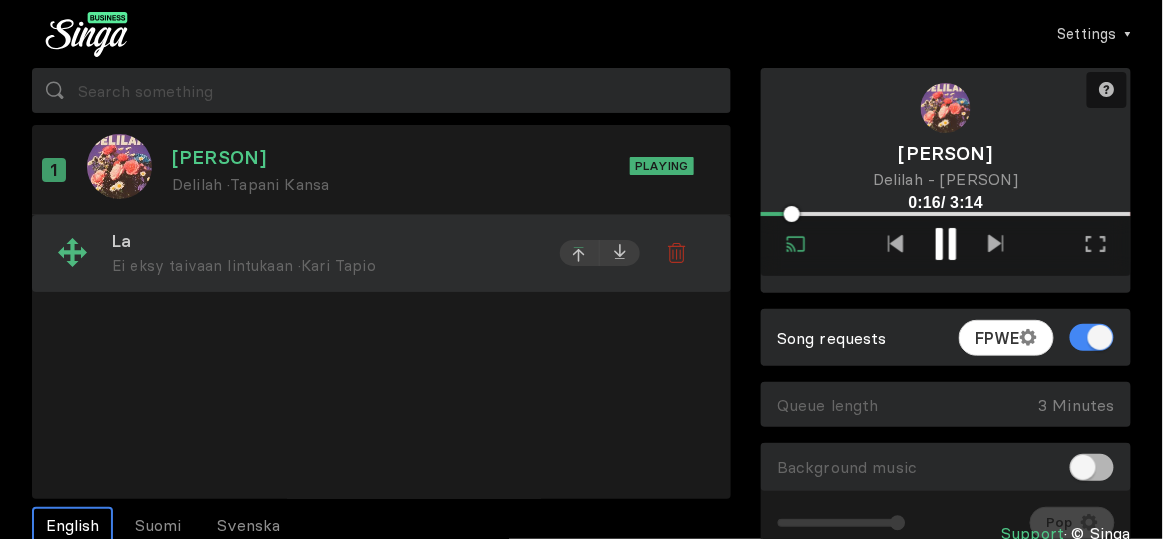 click at bounding box center (580, 255) 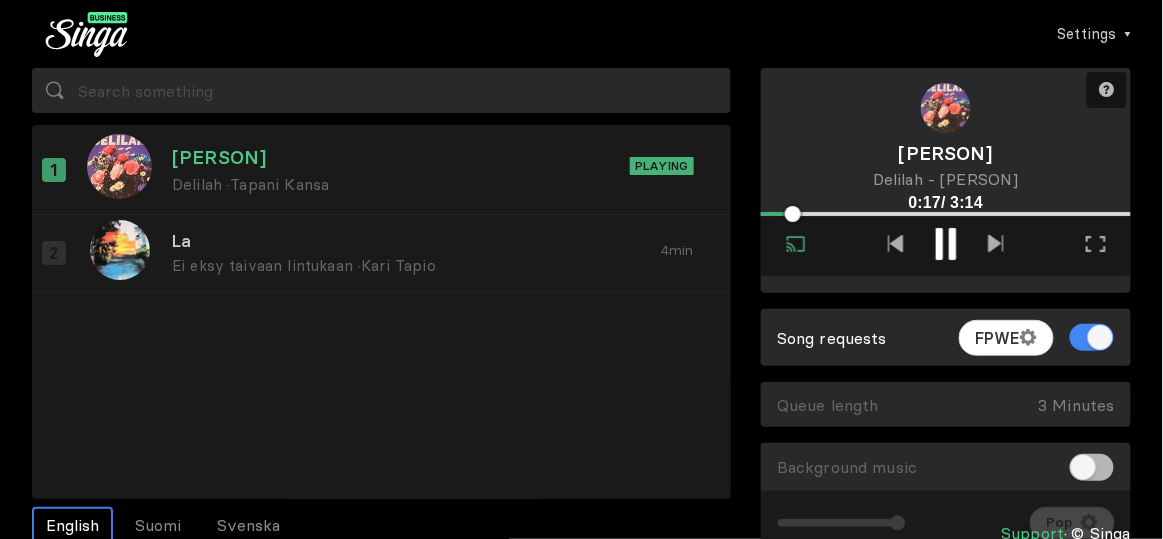 click on "[PERSON]" at bounding box center (400, 157) 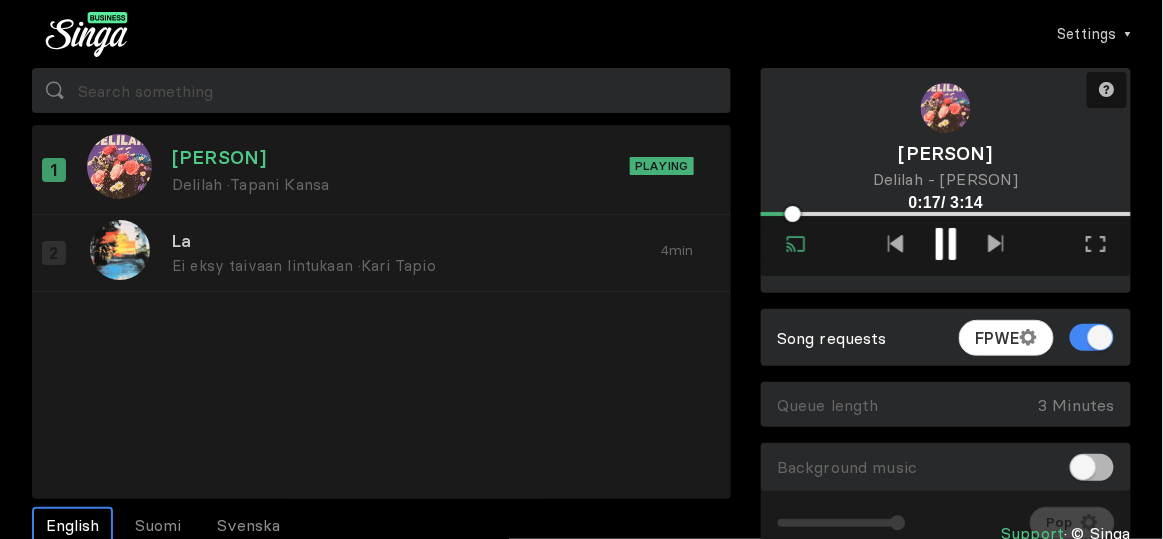 click on "Delilah" at bounding box center [726, 216] 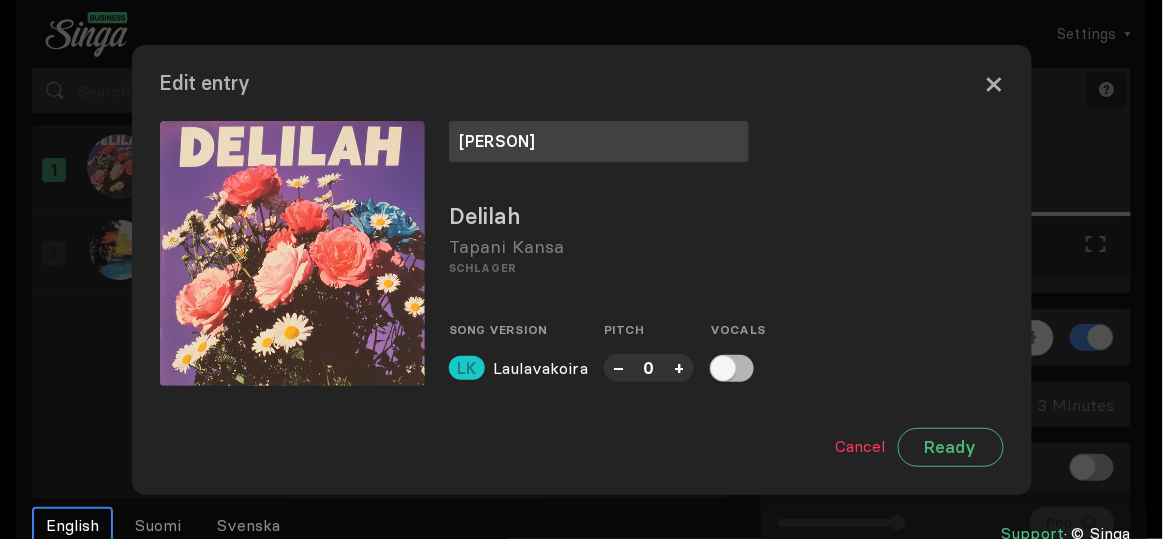 click on "×" at bounding box center (994, 83) 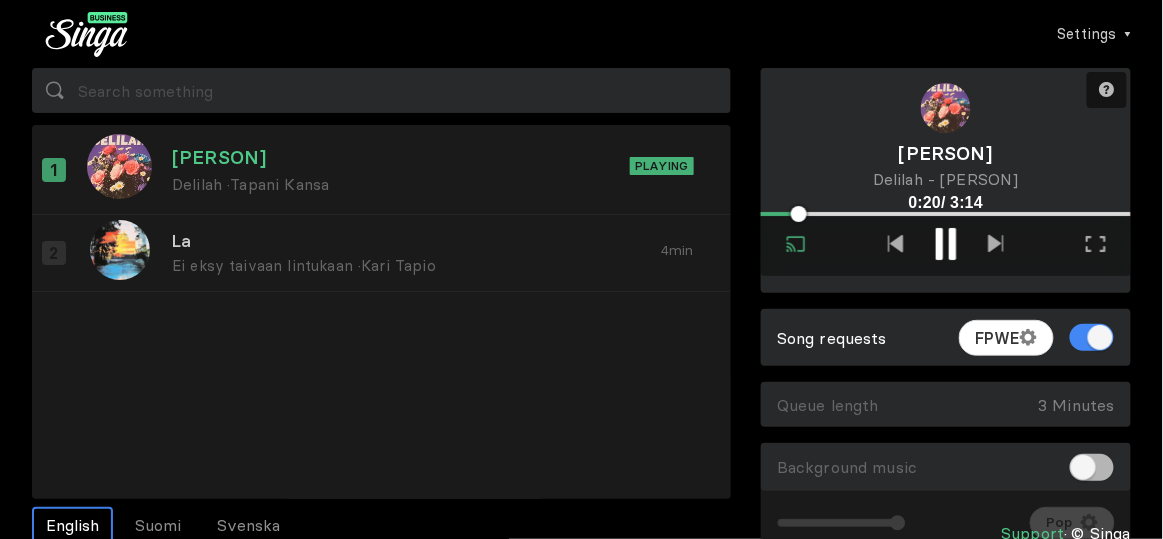 click on "Delilah · [PERSON]" at bounding box center [355, 184] 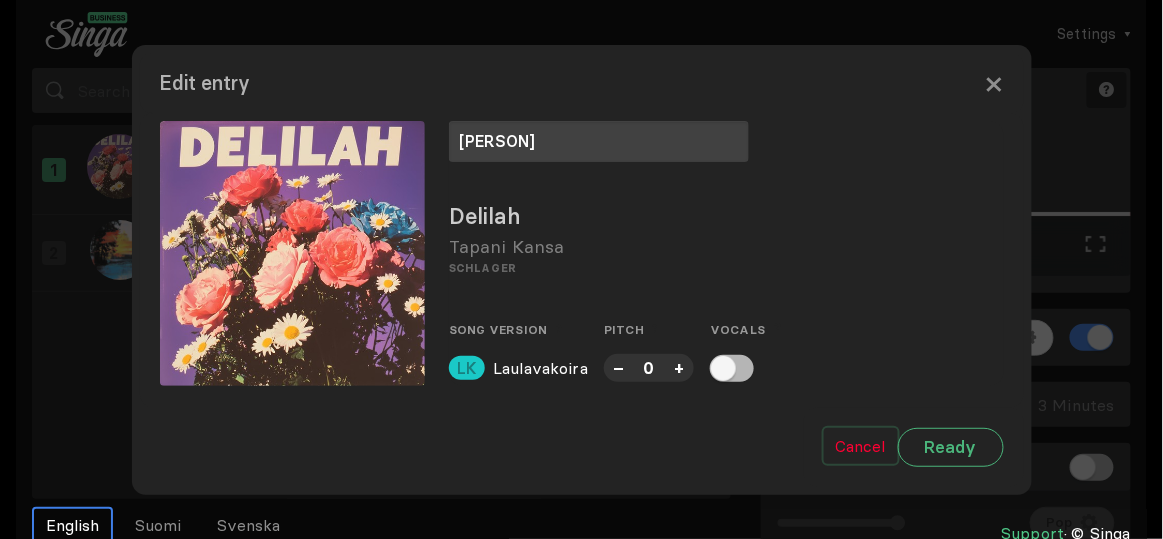 click on "Cancel" at bounding box center [861, 446] 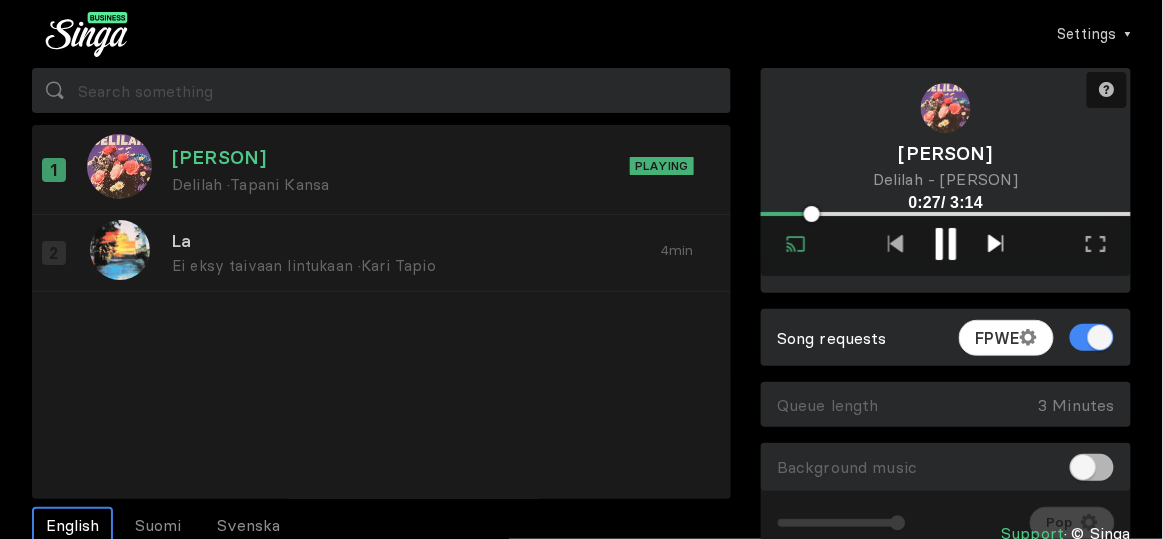click at bounding box center [995, 243] 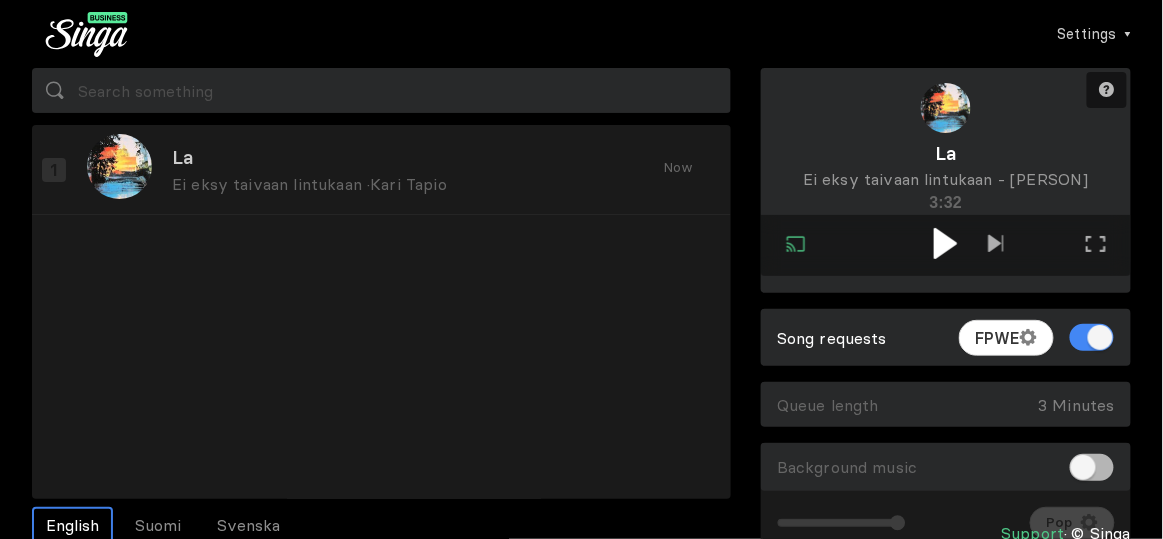 click at bounding box center [945, 243] 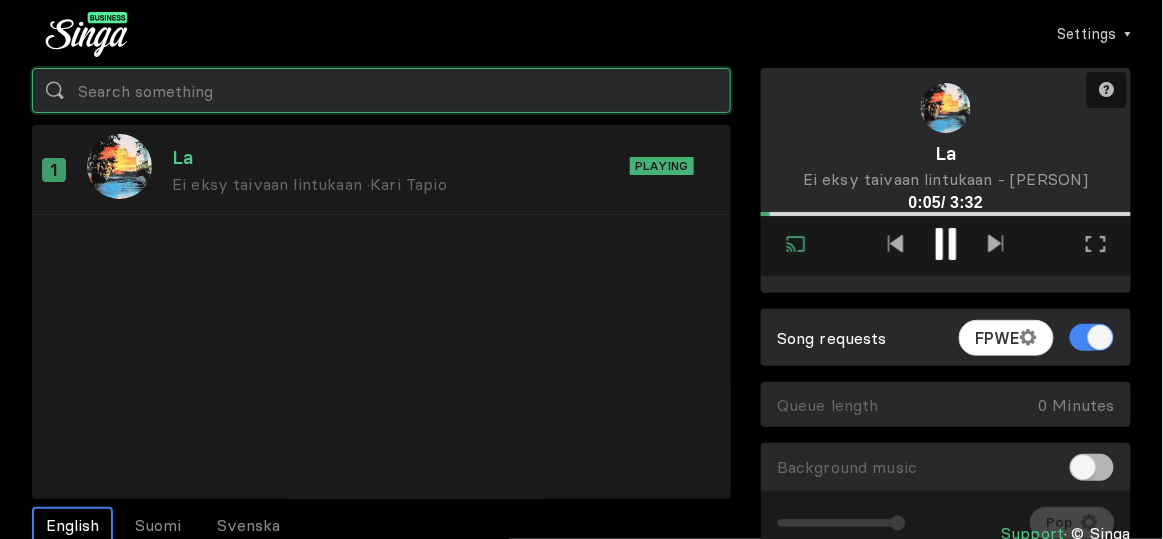 click at bounding box center (381, 90) 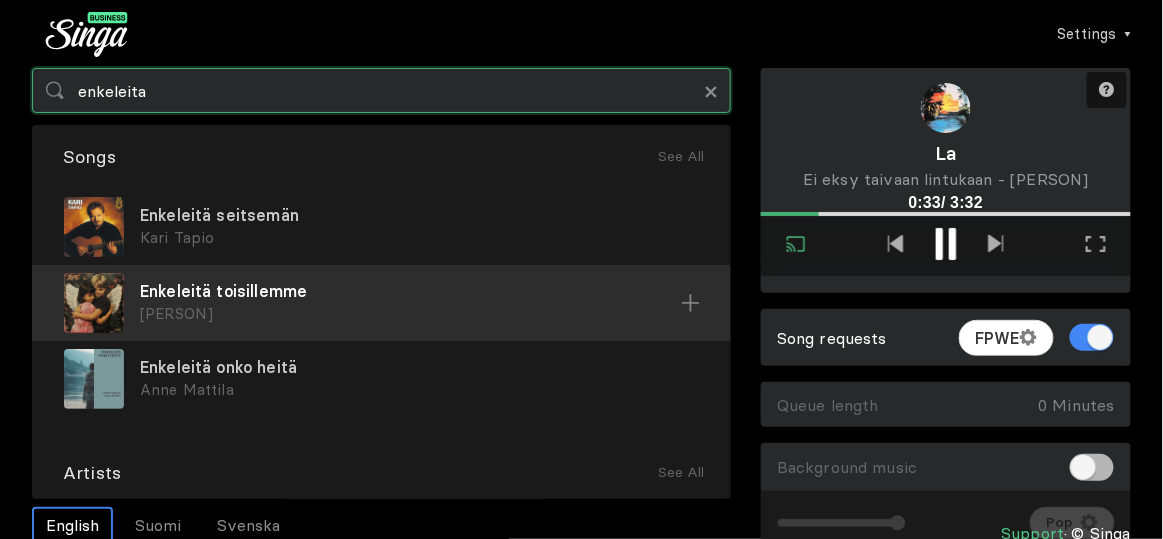type on "enkeleita" 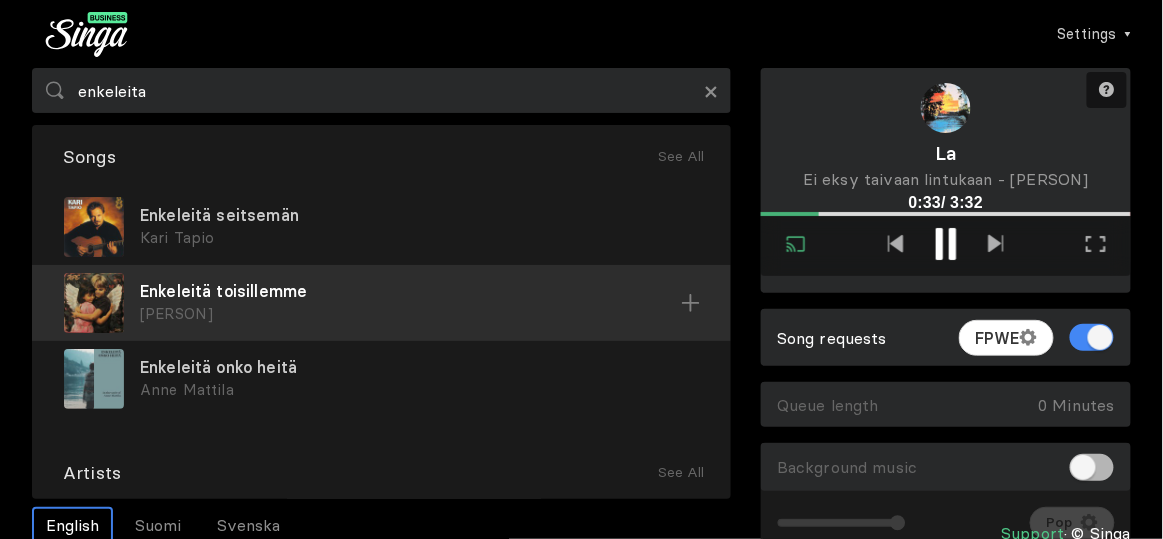 click on "Enkeleitä toisillemme" at bounding box center [419, 215] 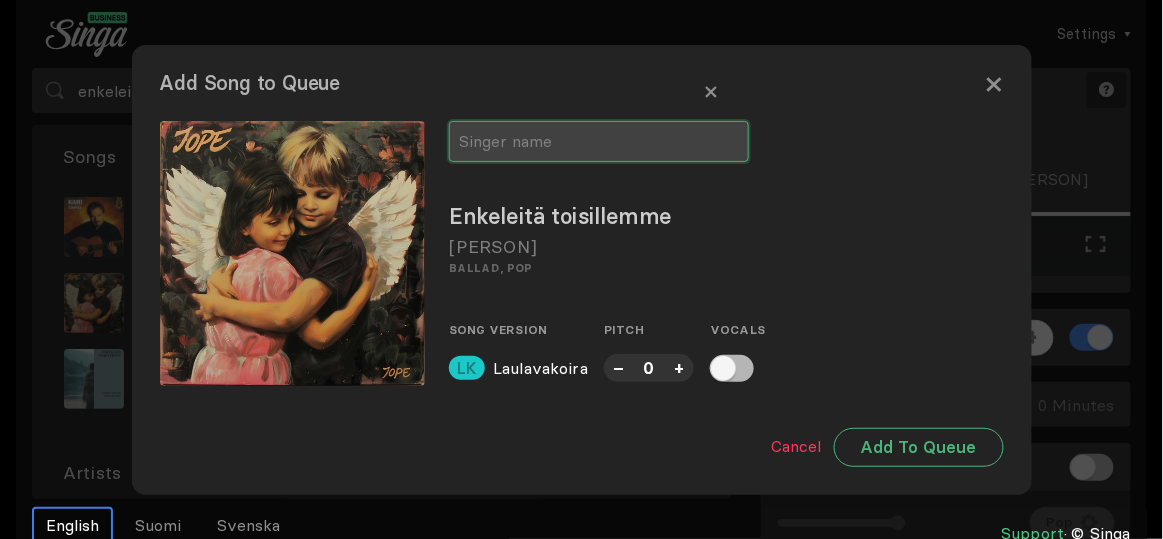 click at bounding box center (599, 141) 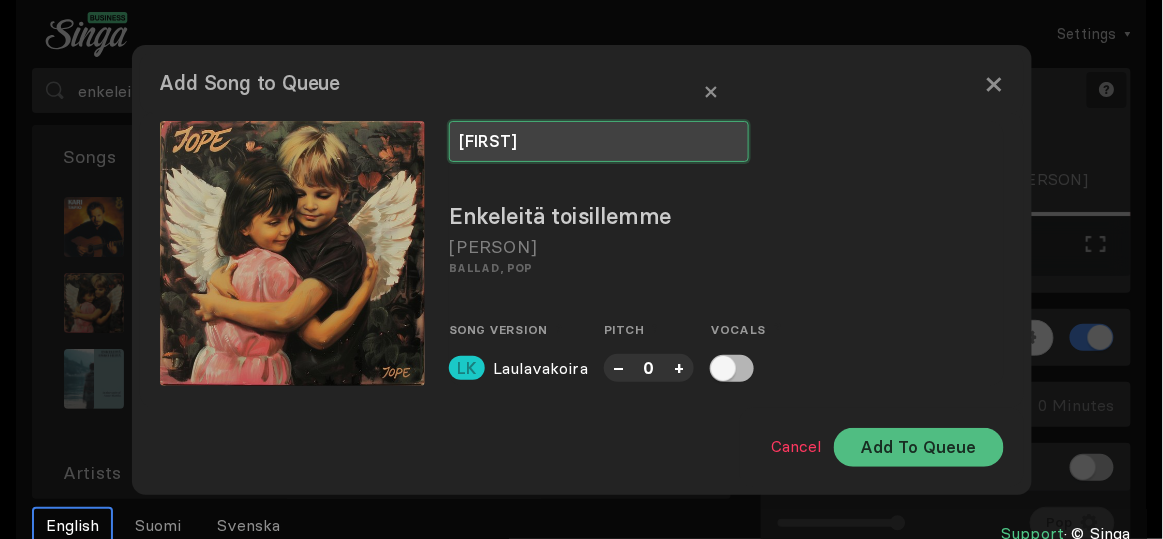 type on "[FIRST]" 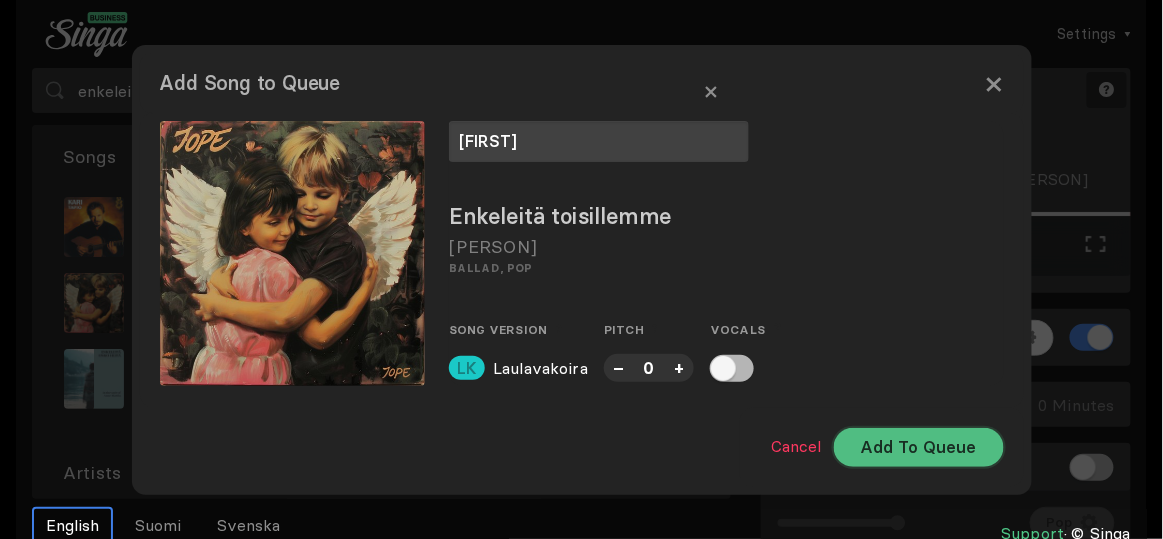 click on "Add To Queue" at bounding box center (919, 447) 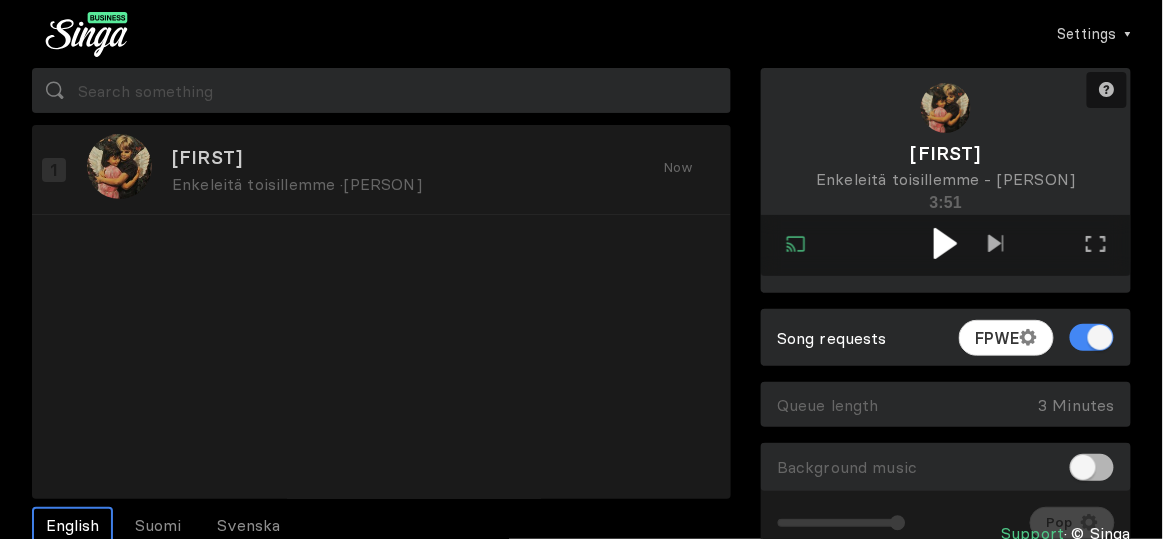 click at bounding box center [945, 243] 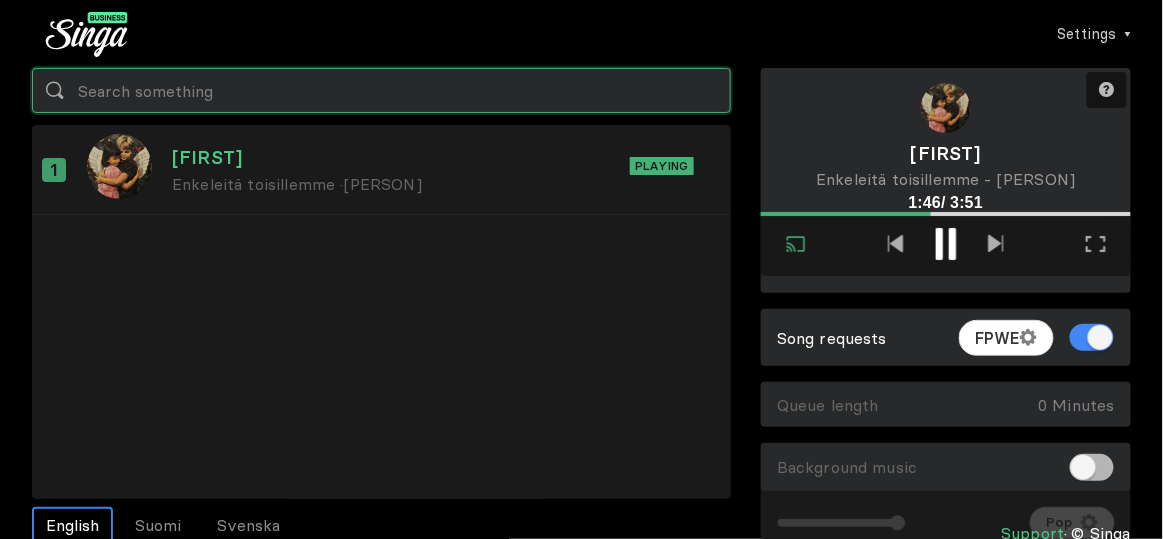 click at bounding box center [381, 90] 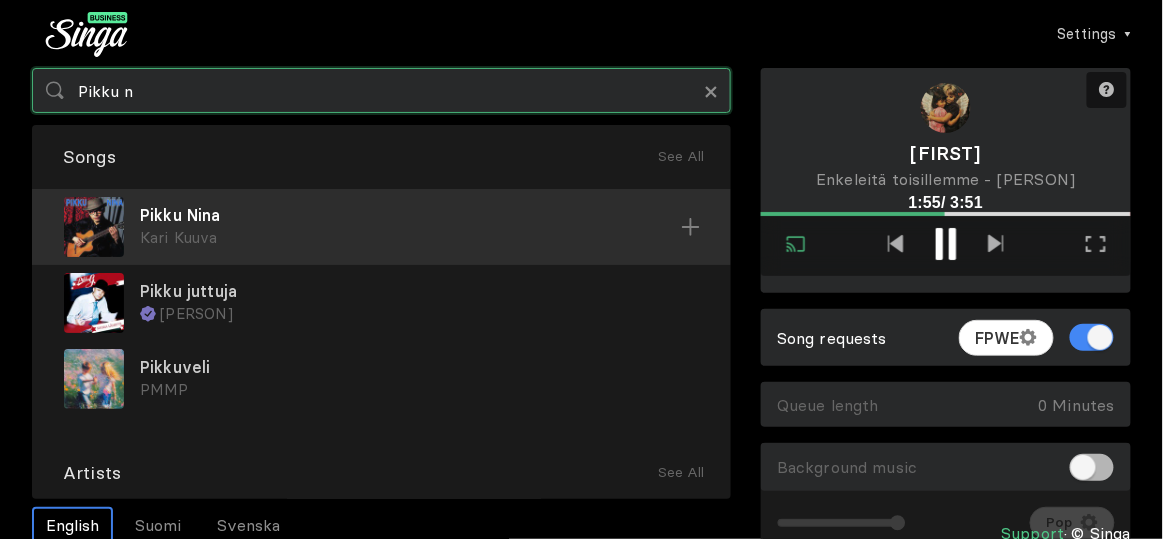type on "Pikku n" 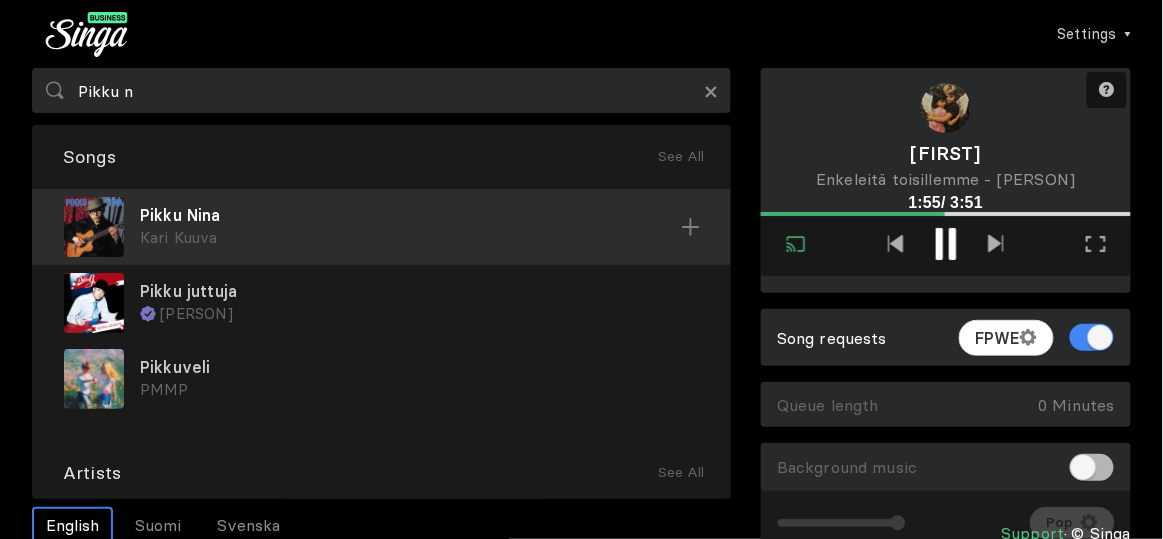 click on "Pikku Nina" at bounding box center (410, 215) 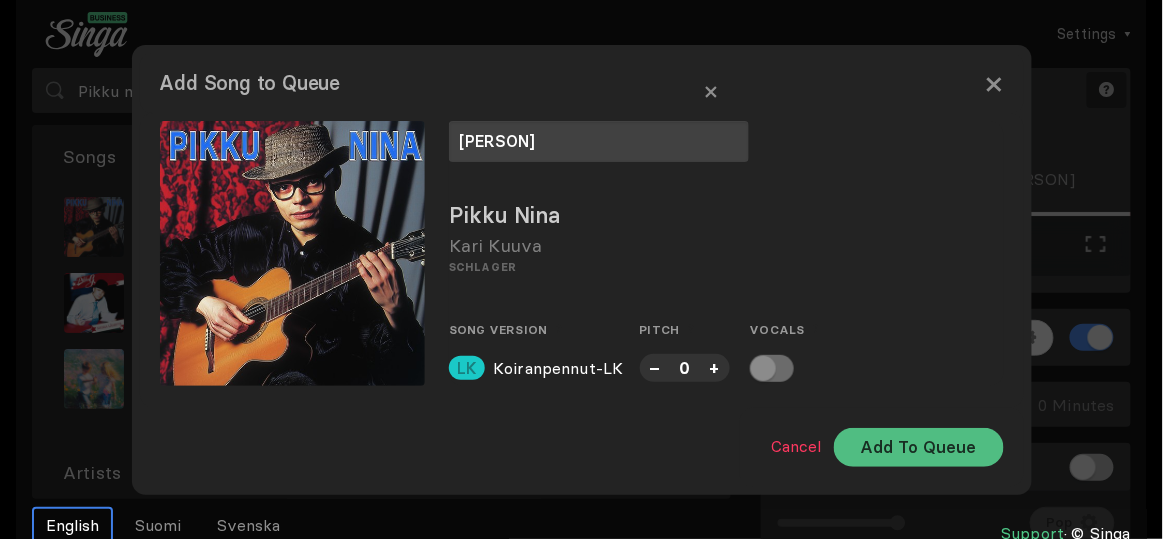 type on "[PERSON]" 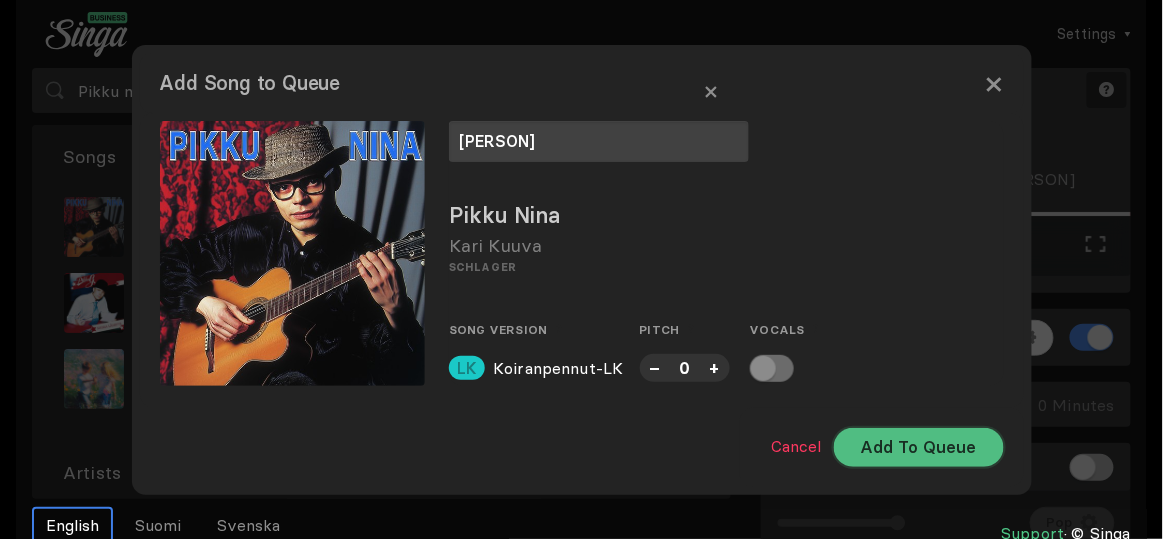 click on "Add To Queue" at bounding box center (919, 447) 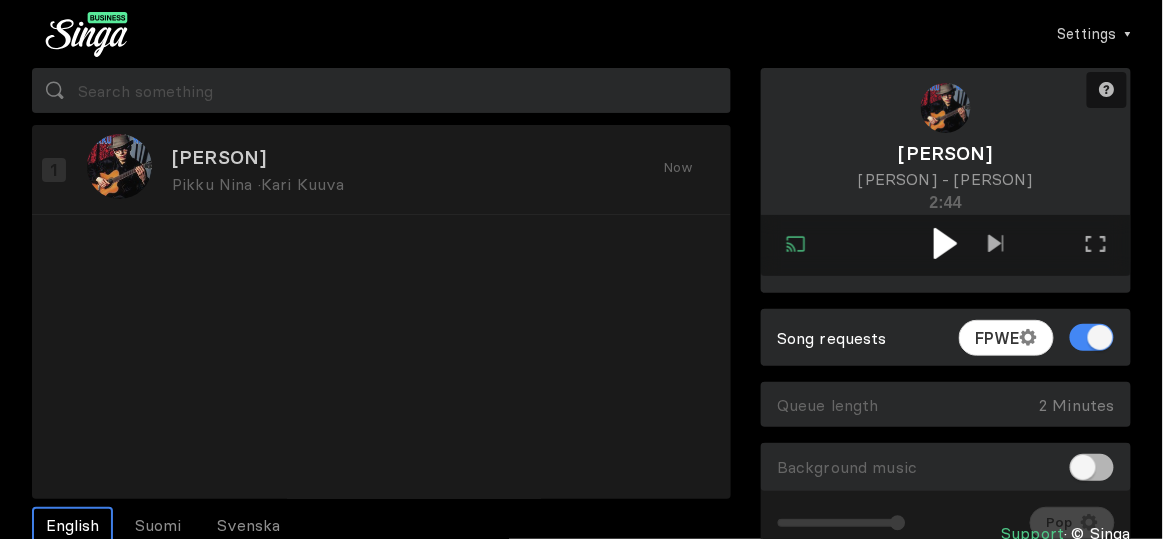 click at bounding box center [945, 243] 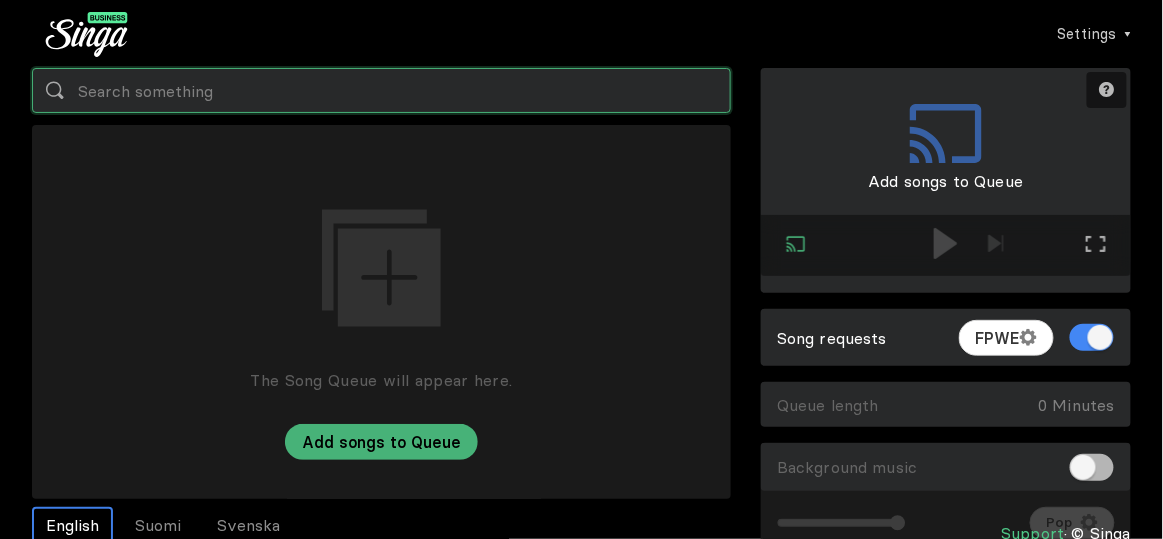 click at bounding box center (381, 90) 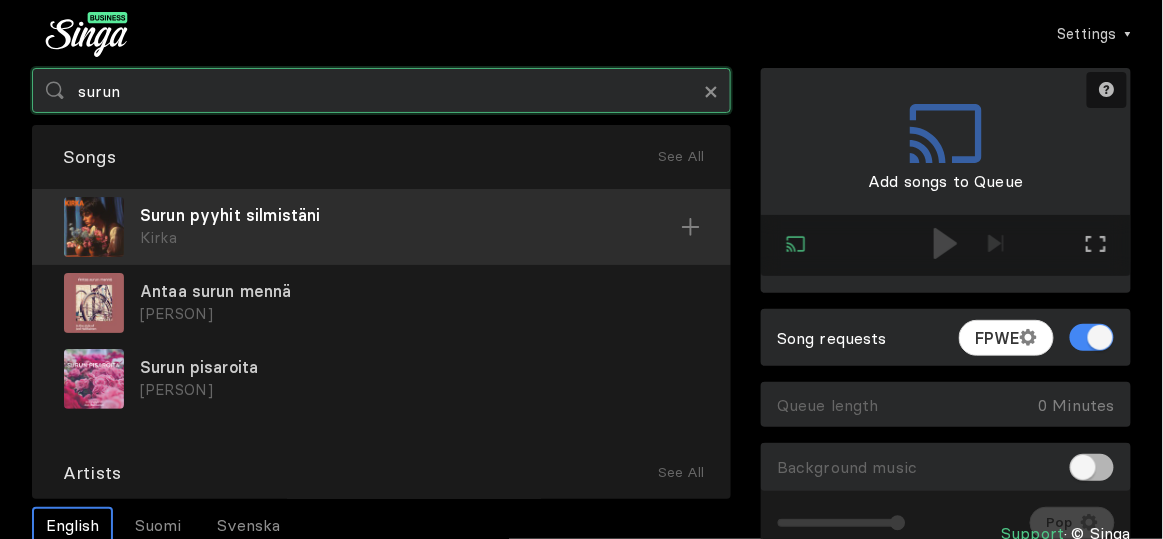 type on "surun" 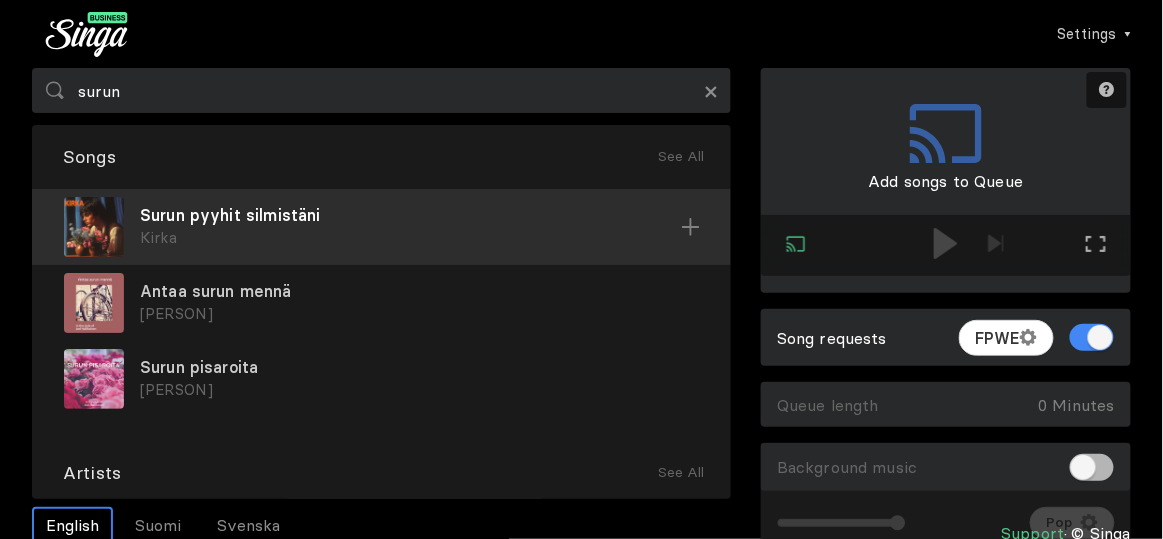 click on "Surun pyyhit silmistäni" at bounding box center (410, 215) 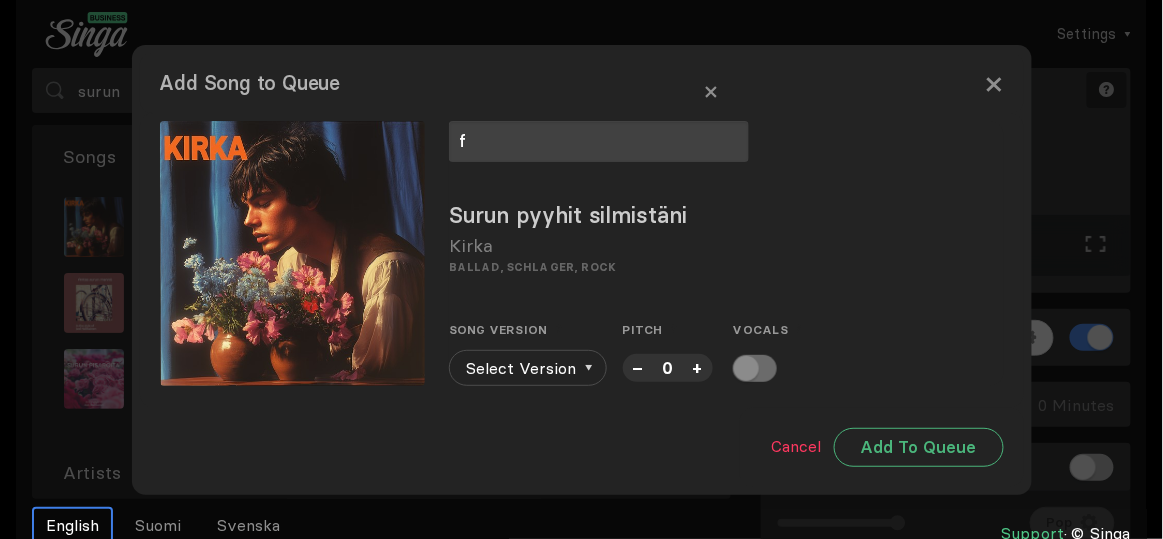 type on "f" 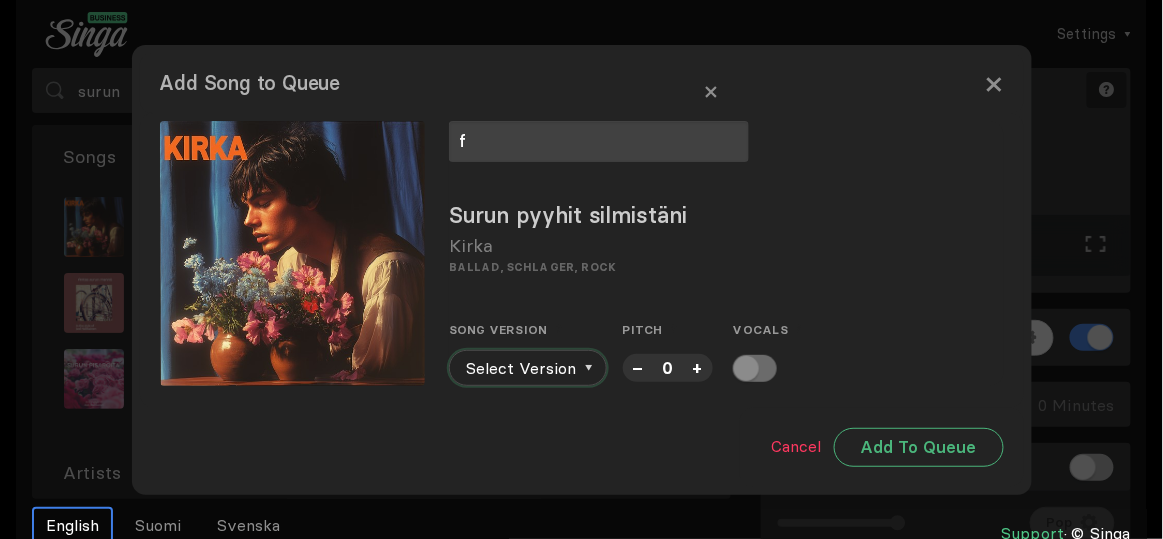 click on "Select Version" at bounding box center [528, 368] 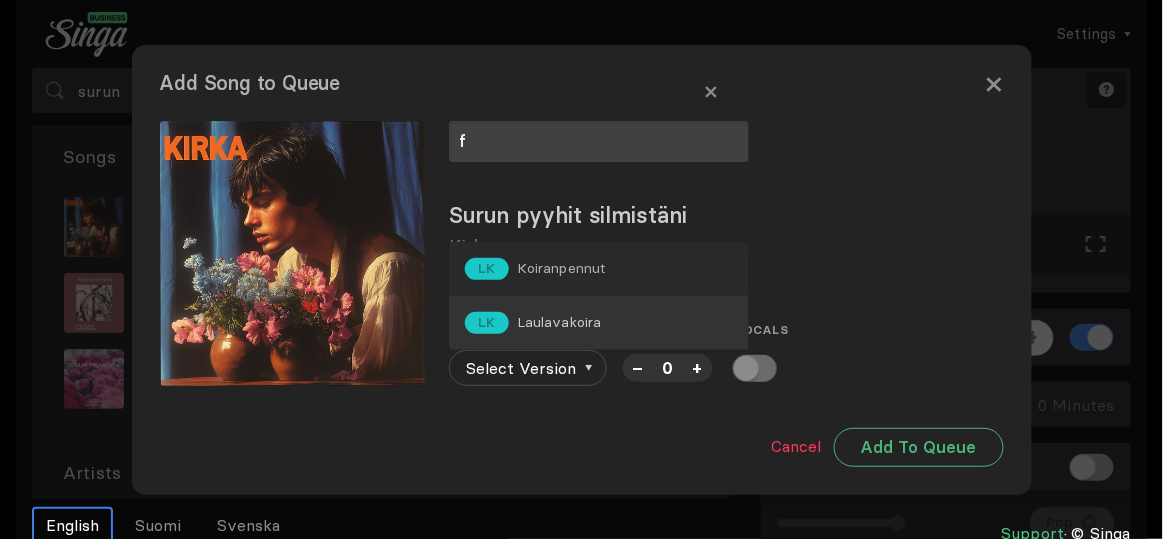 click on "Laulavakoira" at bounding box center (561, 268) 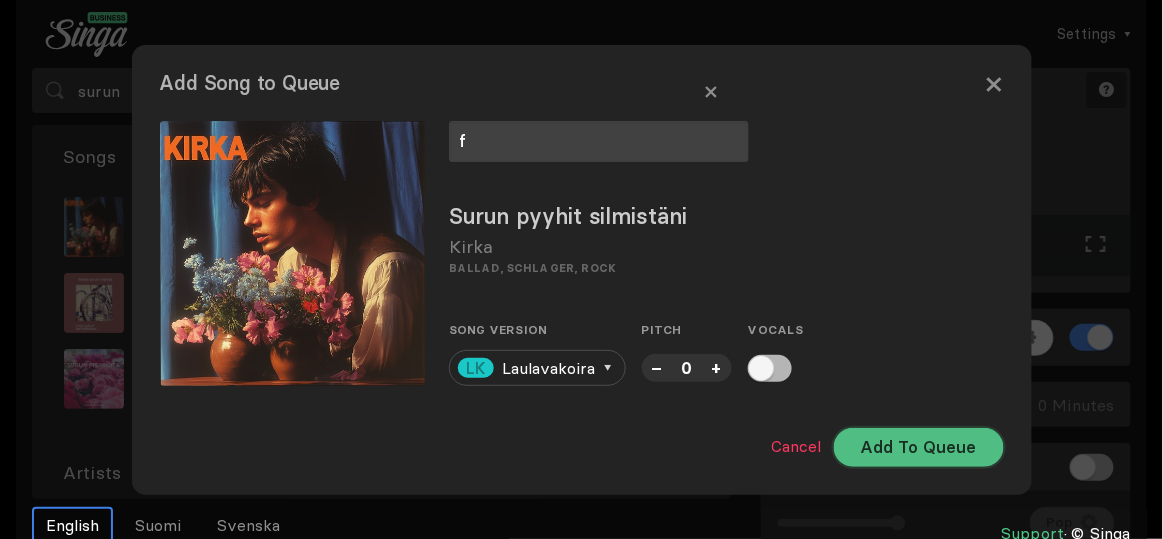 click on "Add To Queue" at bounding box center (919, 447) 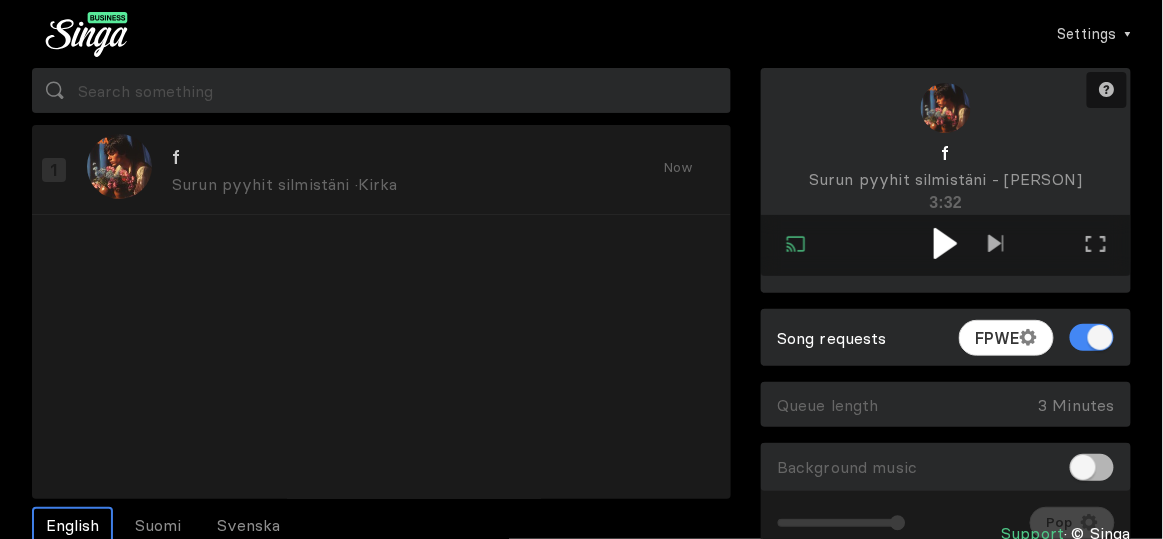 click at bounding box center [946, 243] 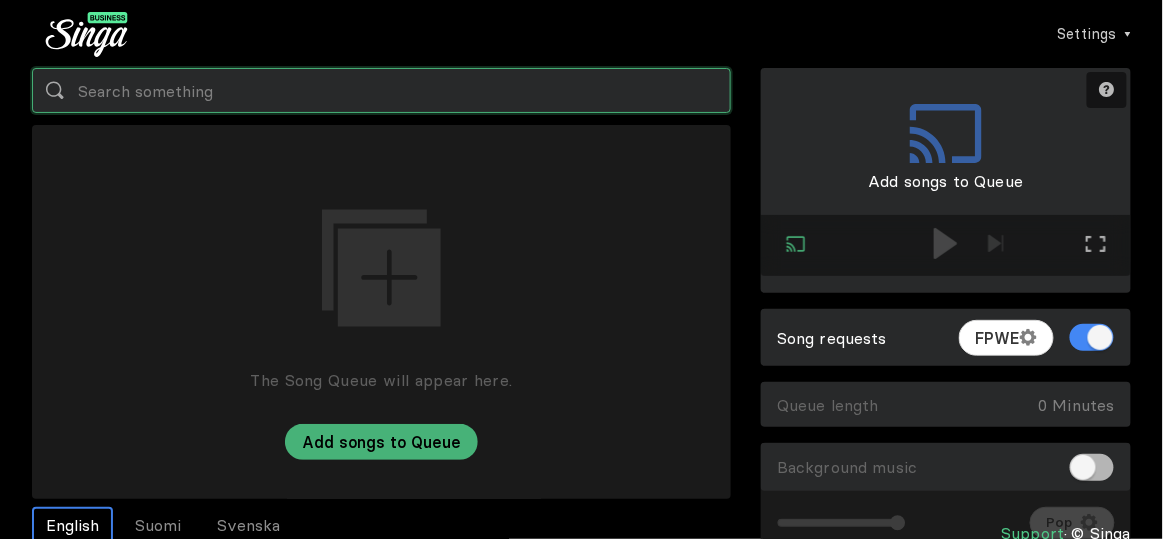 click at bounding box center [381, 90] 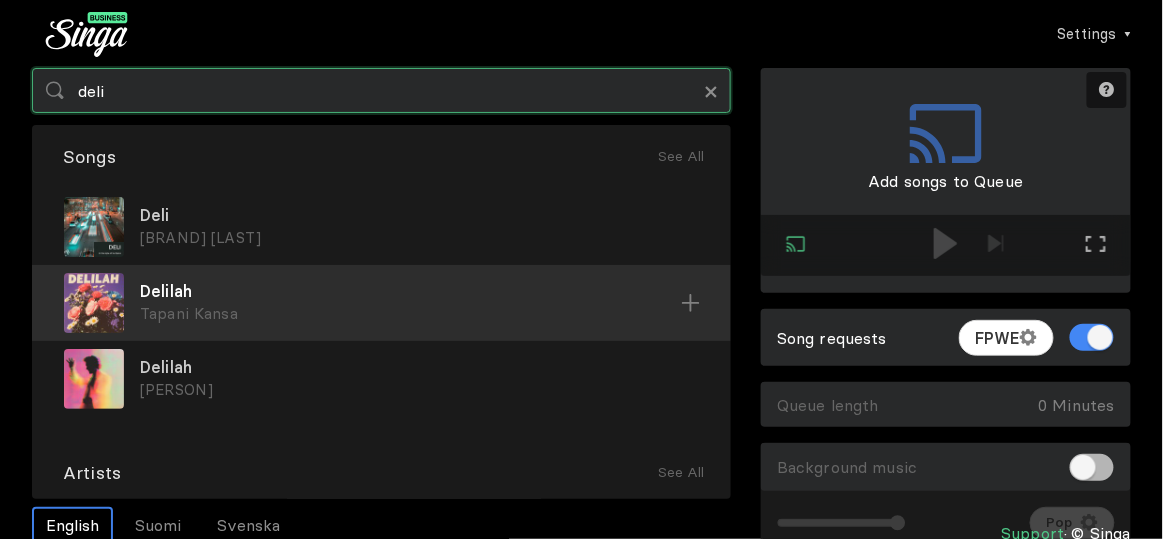 type on "deli" 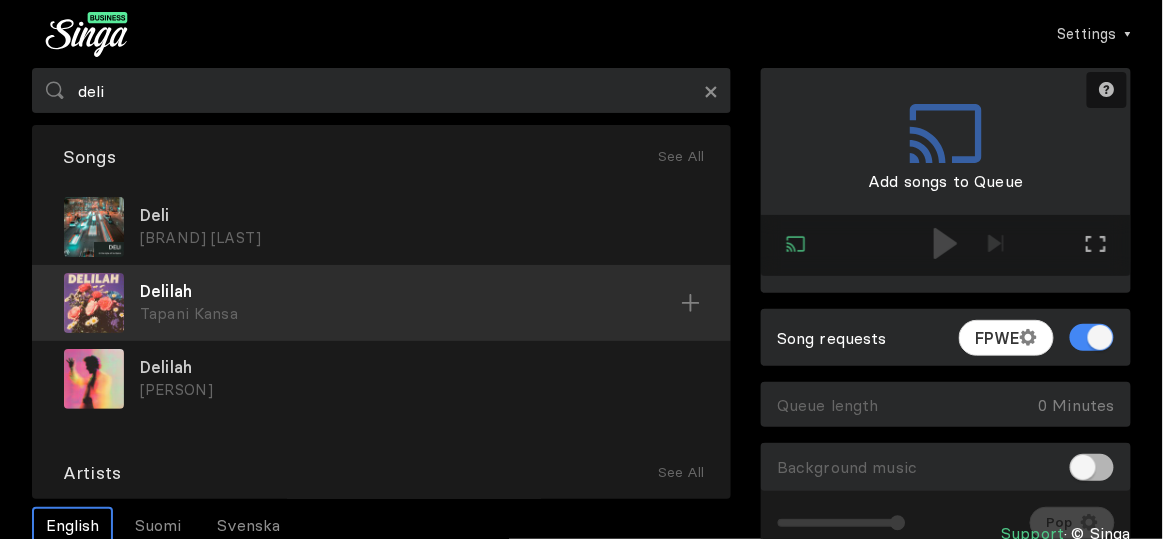 click on "Tapani Kansa" at bounding box center (419, 238) 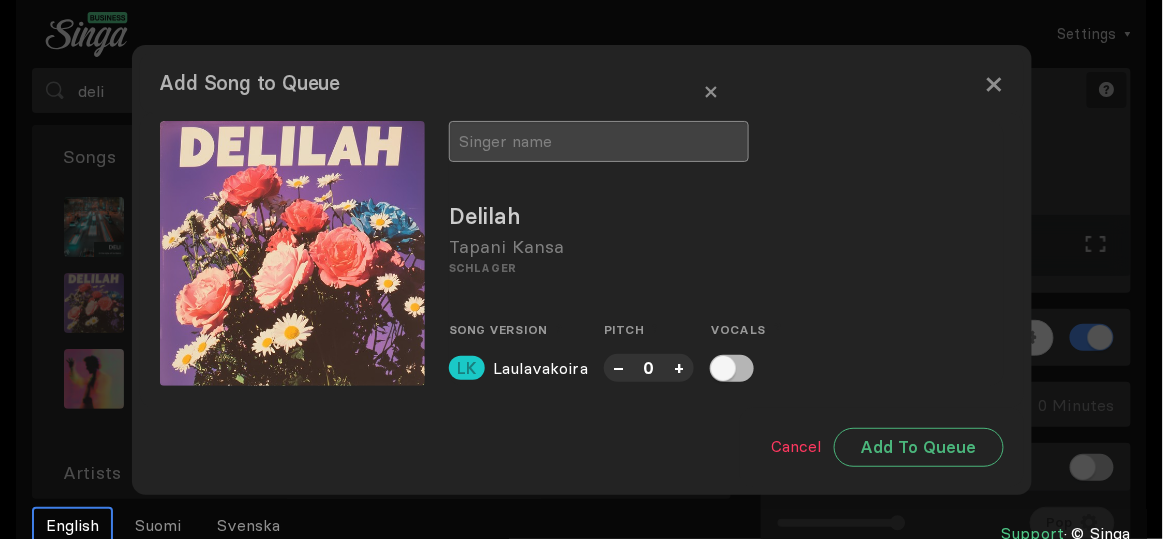 click at bounding box center [599, 141] 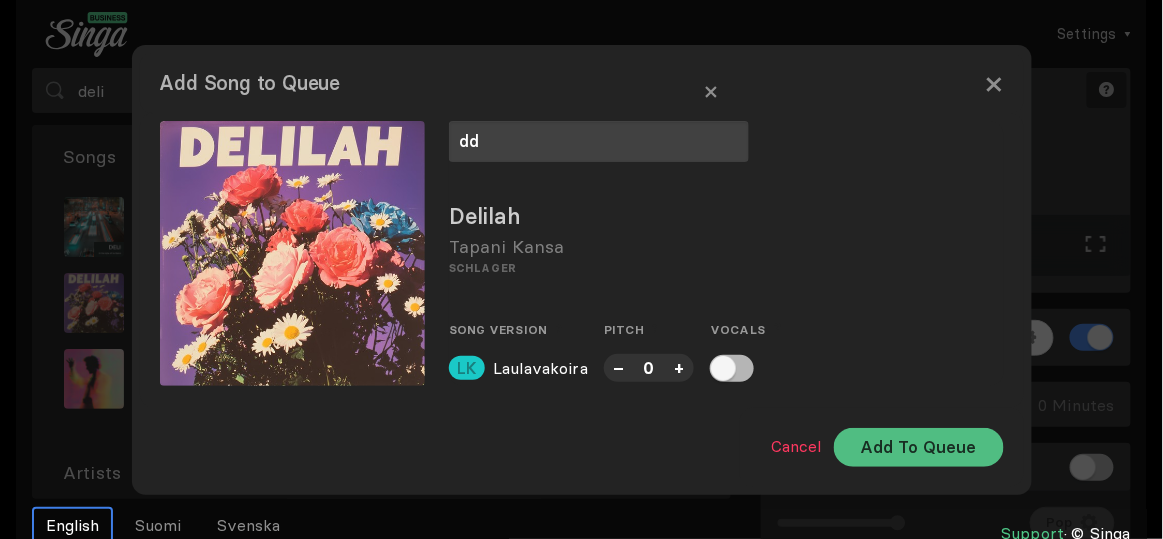 type on "dd" 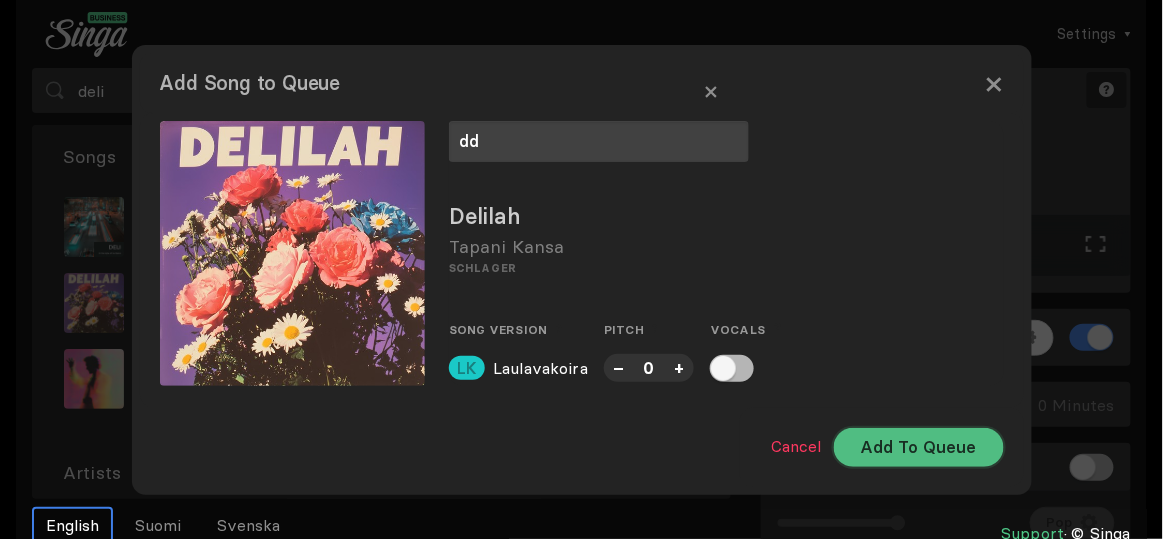 click on "Add To Queue" at bounding box center (919, 447) 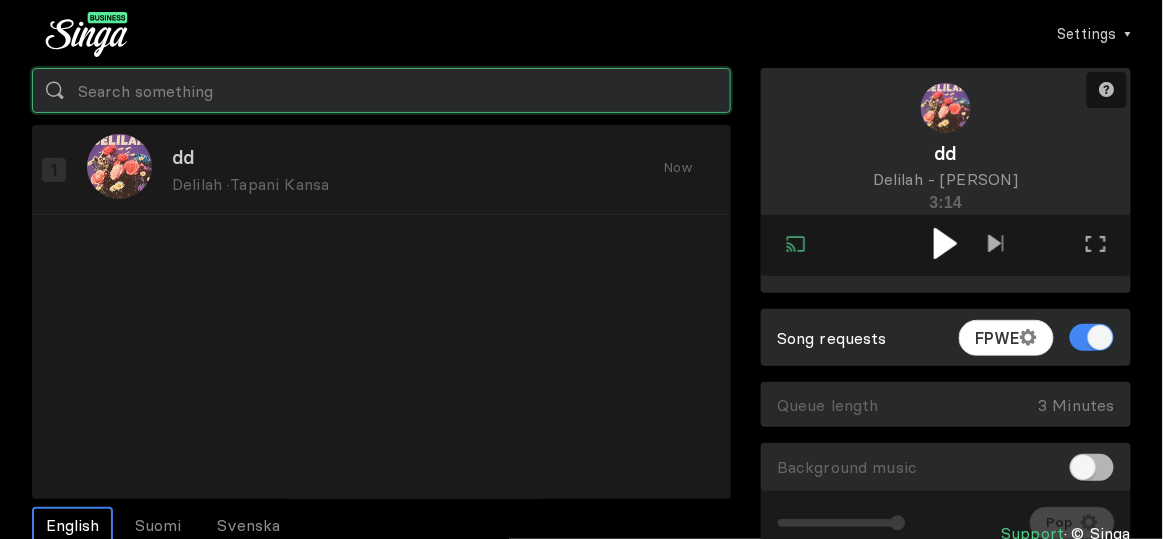 click at bounding box center [381, 90] 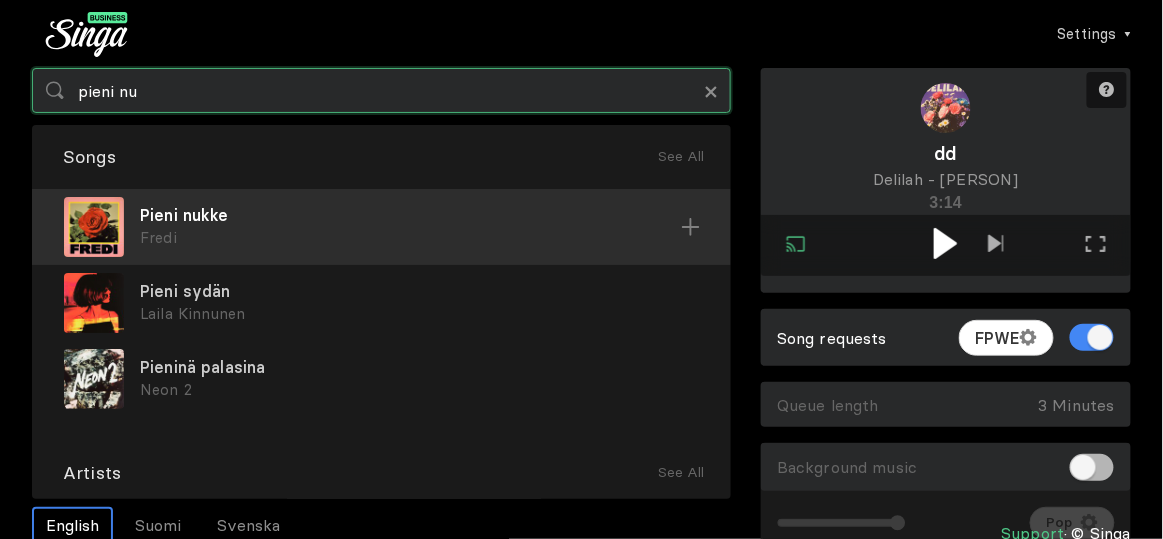 type on "pieni nu" 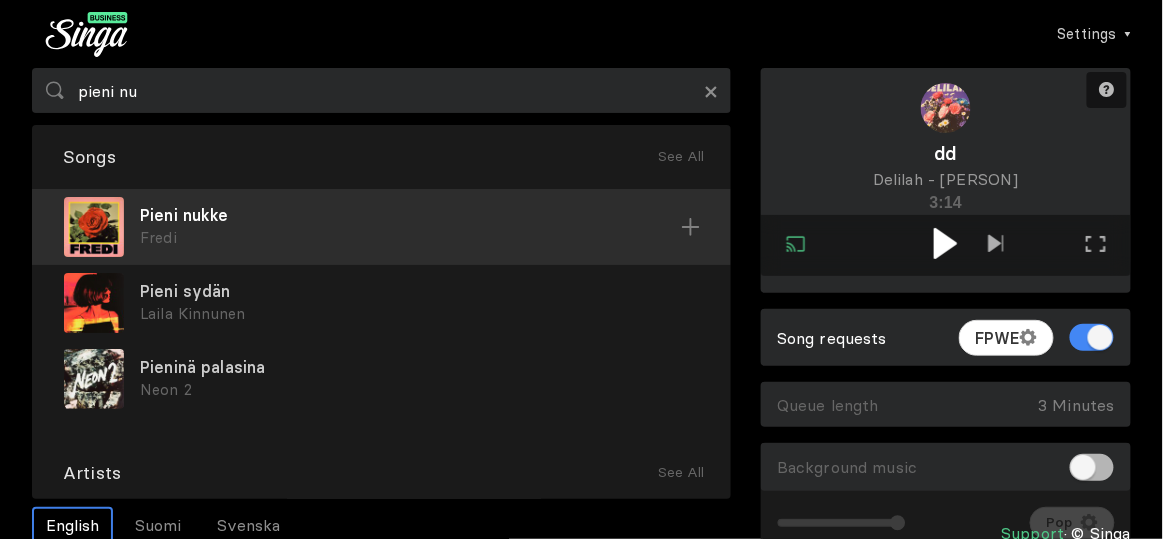 click on "Pieni nukke" at bounding box center [410, 215] 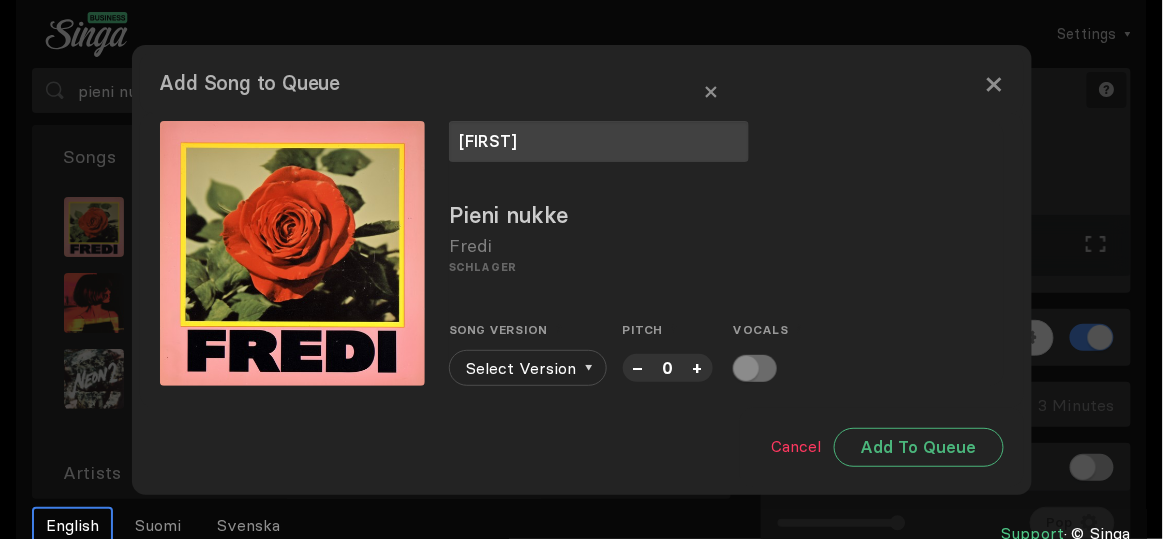type on "[FIRST]" 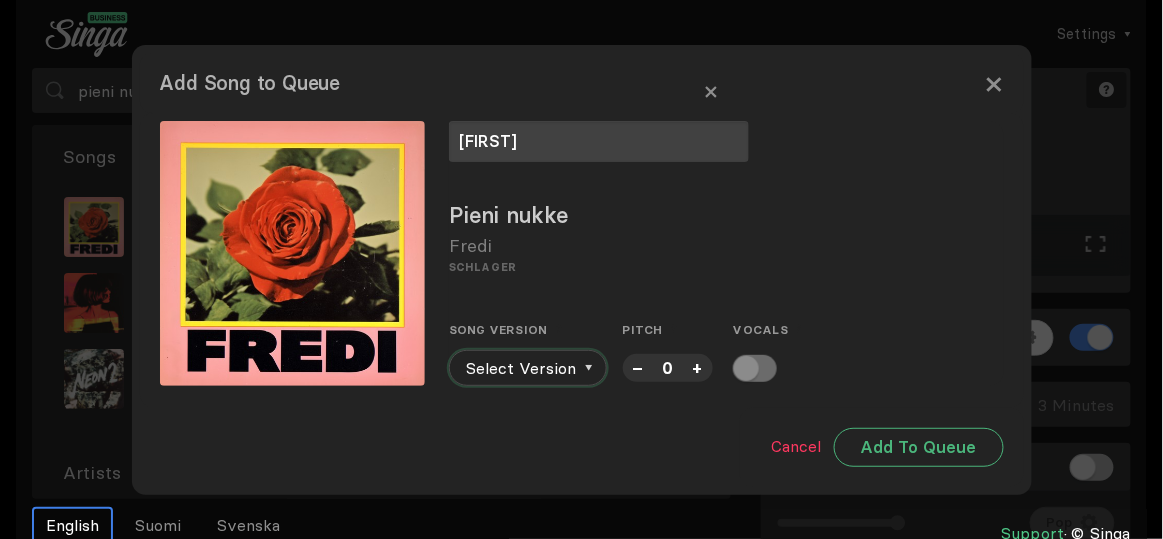 click on "Select Version" at bounding box center [528, 368] 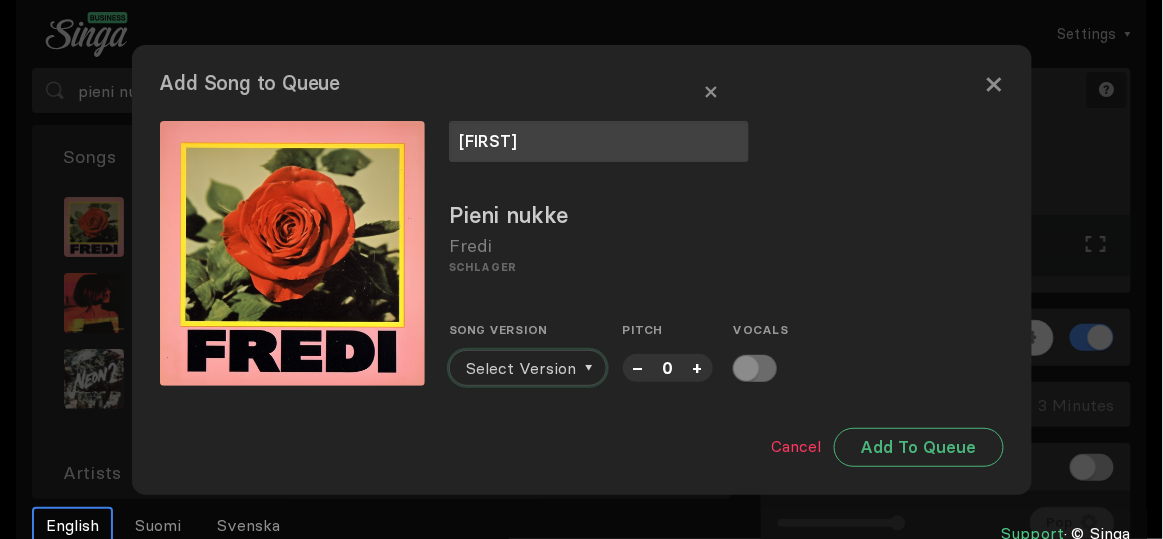 click on "Select Version" at bounding box center (521, 368) 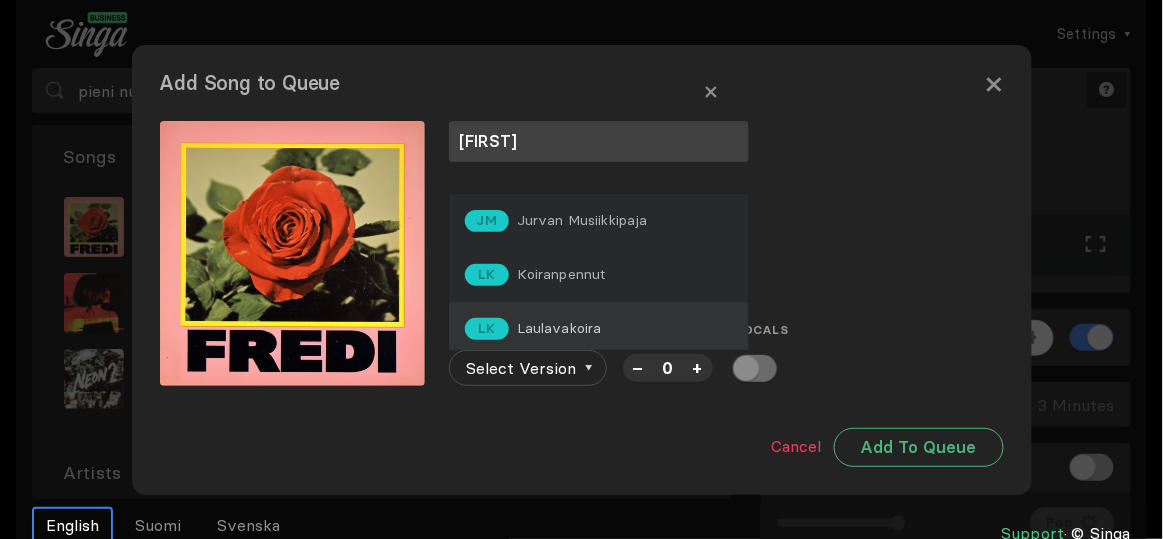 click on "Laulavakoira" at bounding box center (582, 220) 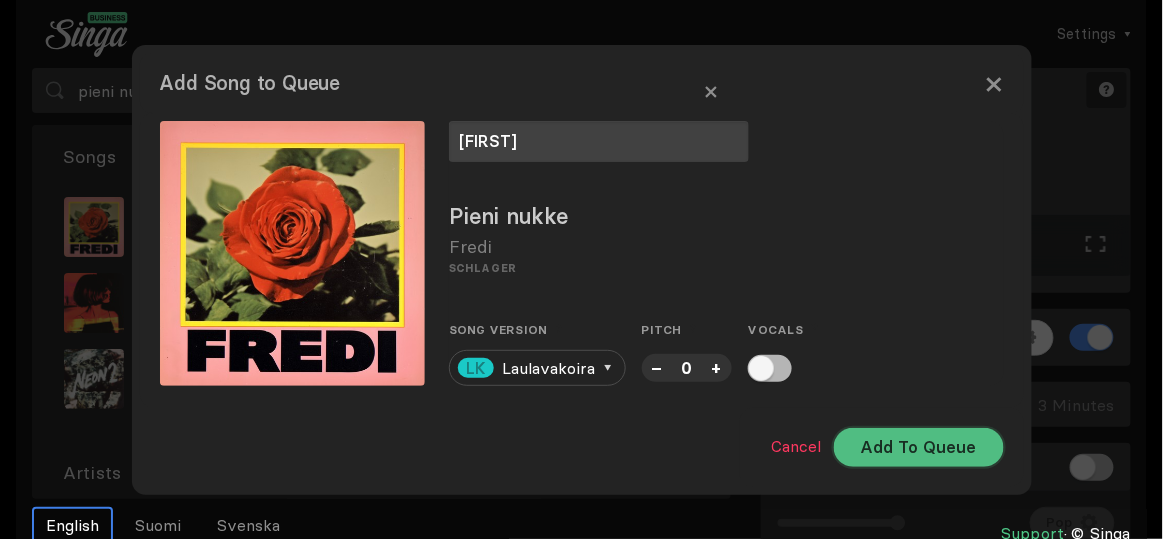 click on "Add To Queue" at bounding box center [919, 447] 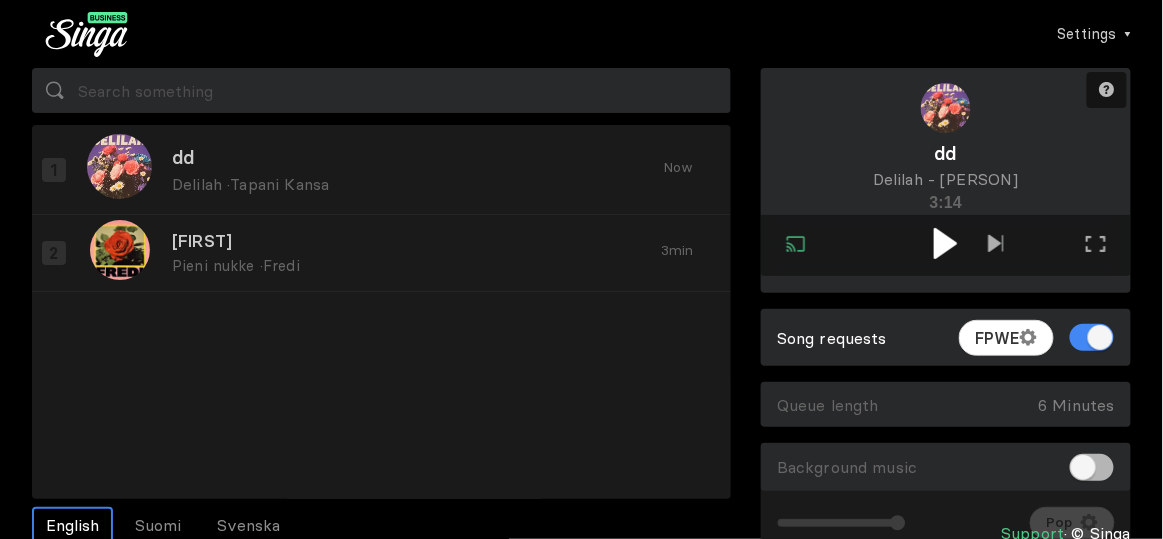 click at bounding box center (945, 243) 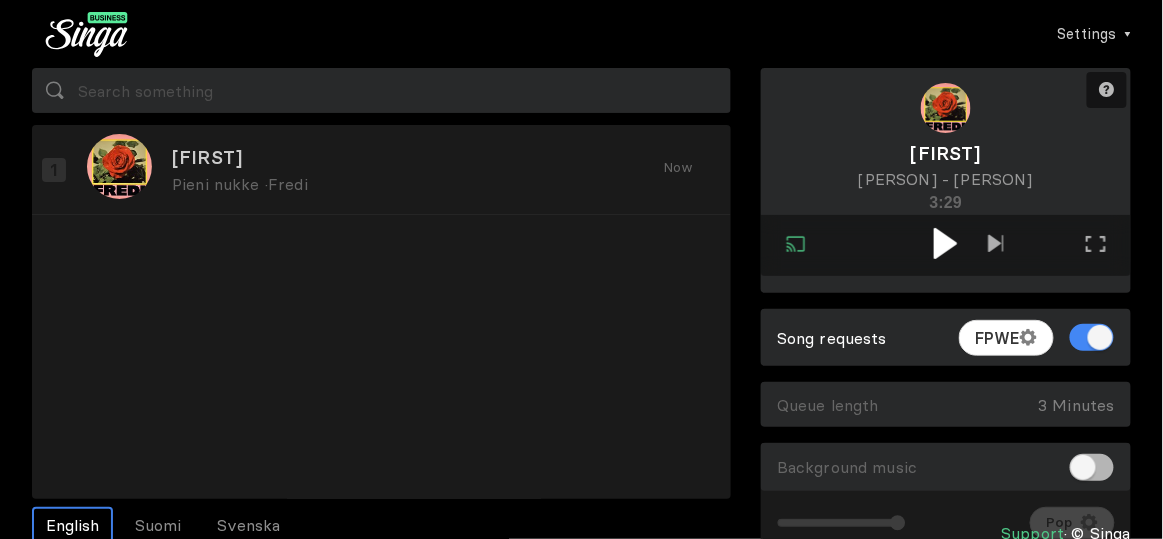 click at bounding box center (945, 243) 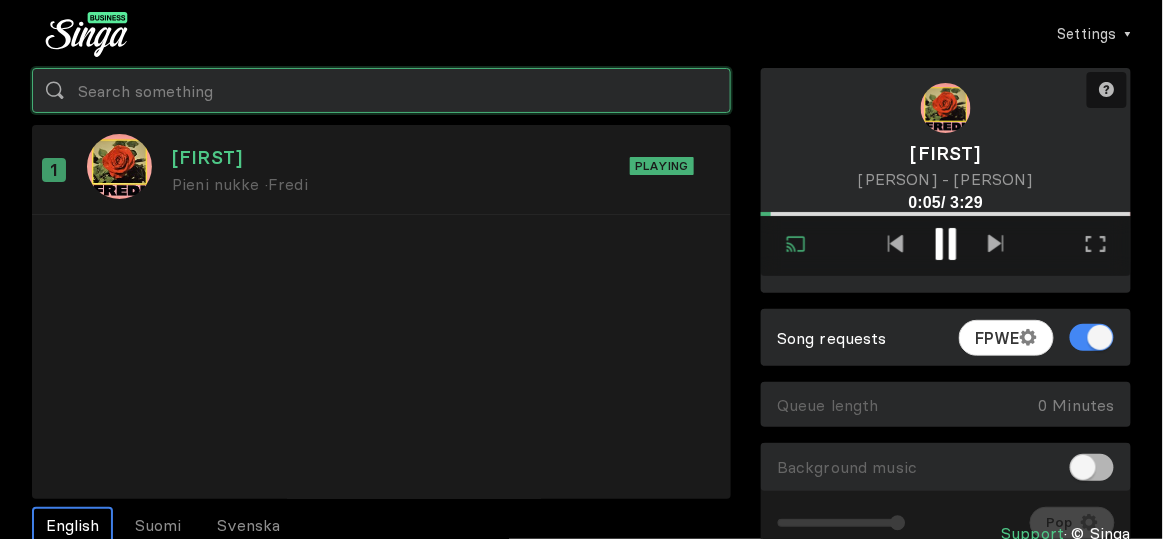 click at bounding box center [381, 90] 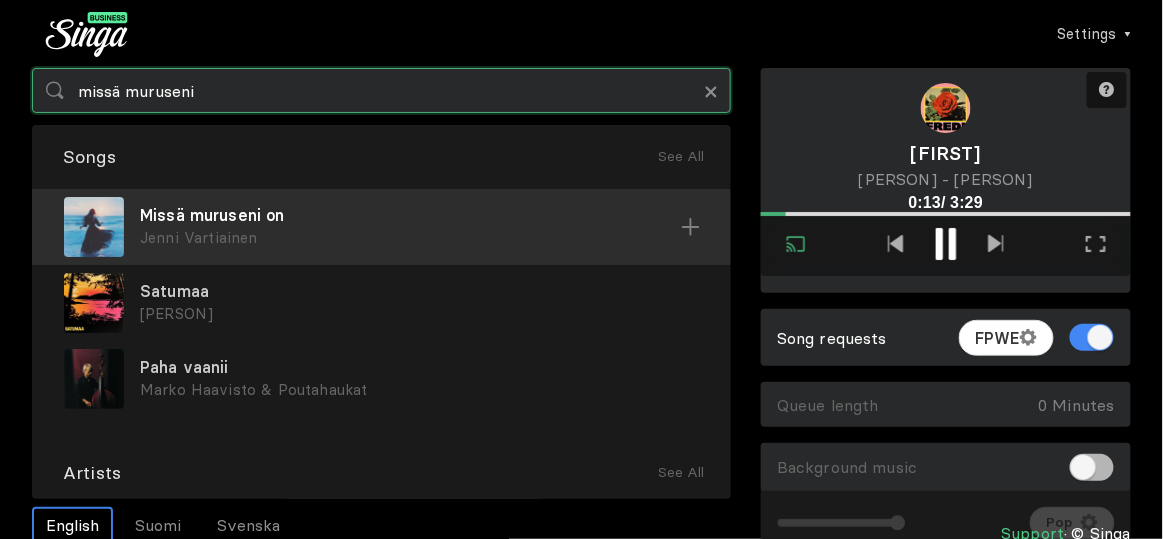 type on "missä muruseni" 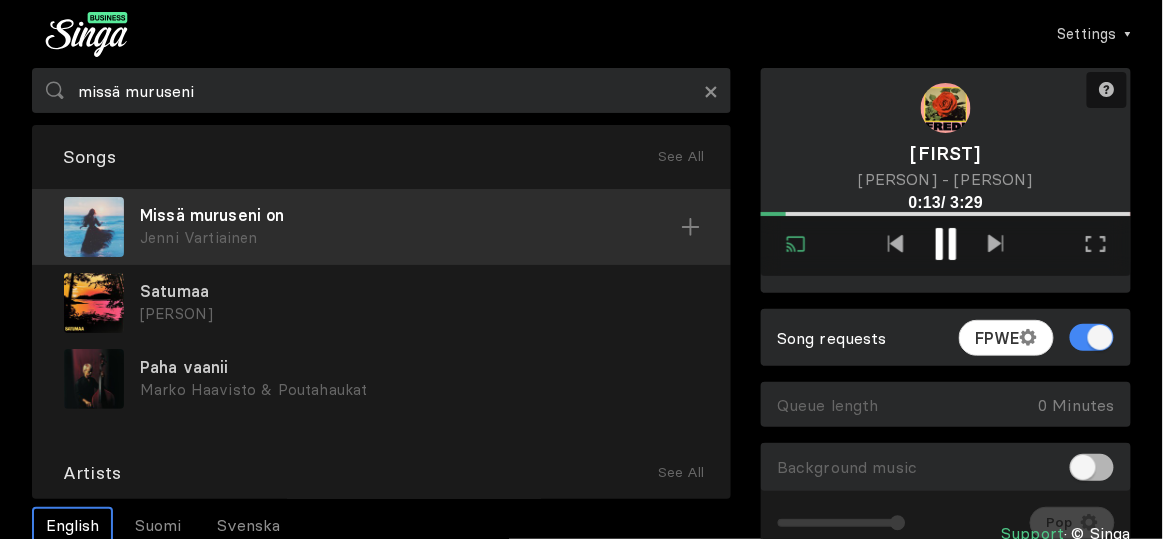 click on "Missä muruseni on" at bounding box center [410, 215] 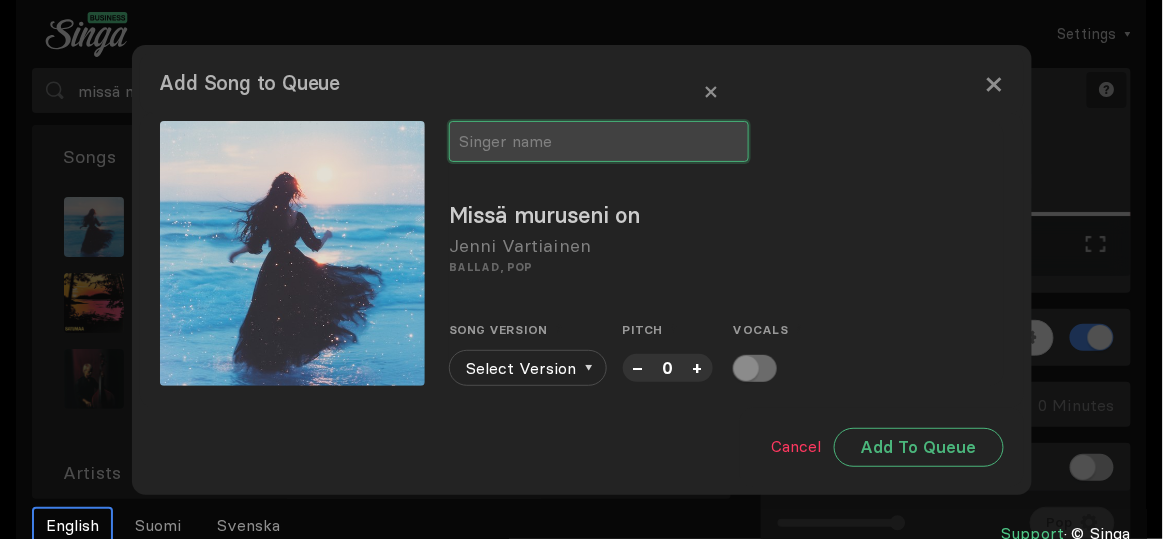 click at bounding box center [599, 141] 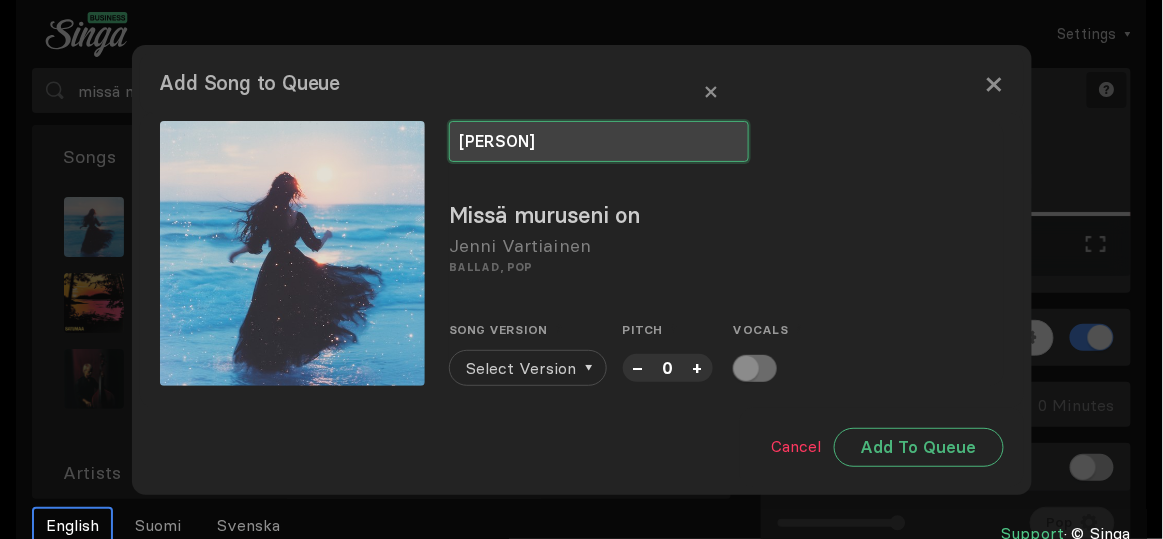 type on "[PERSON]" 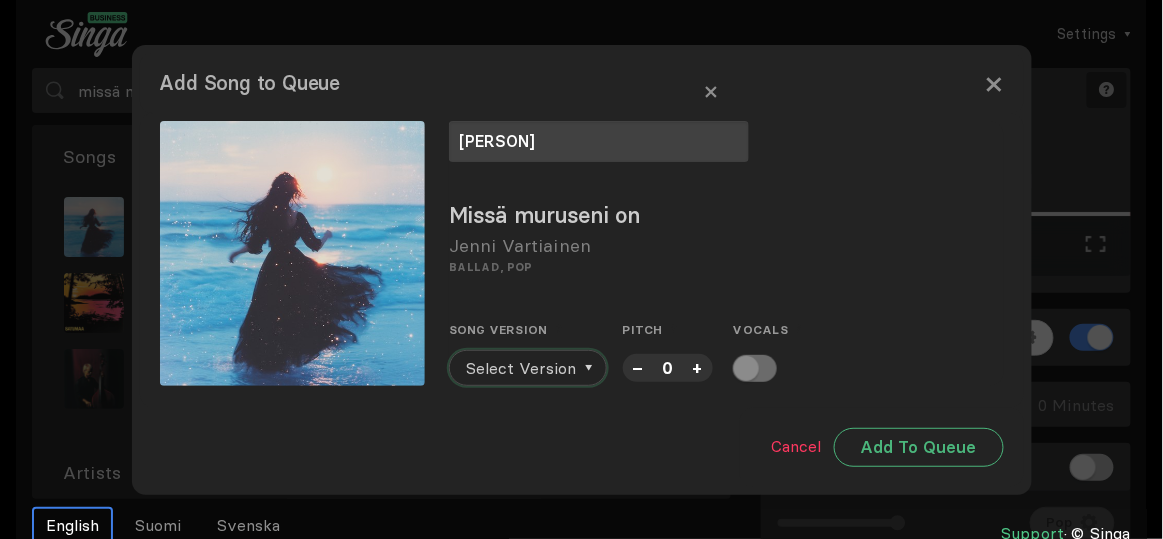 click on "Select Version" at bounding box center [521, 368] 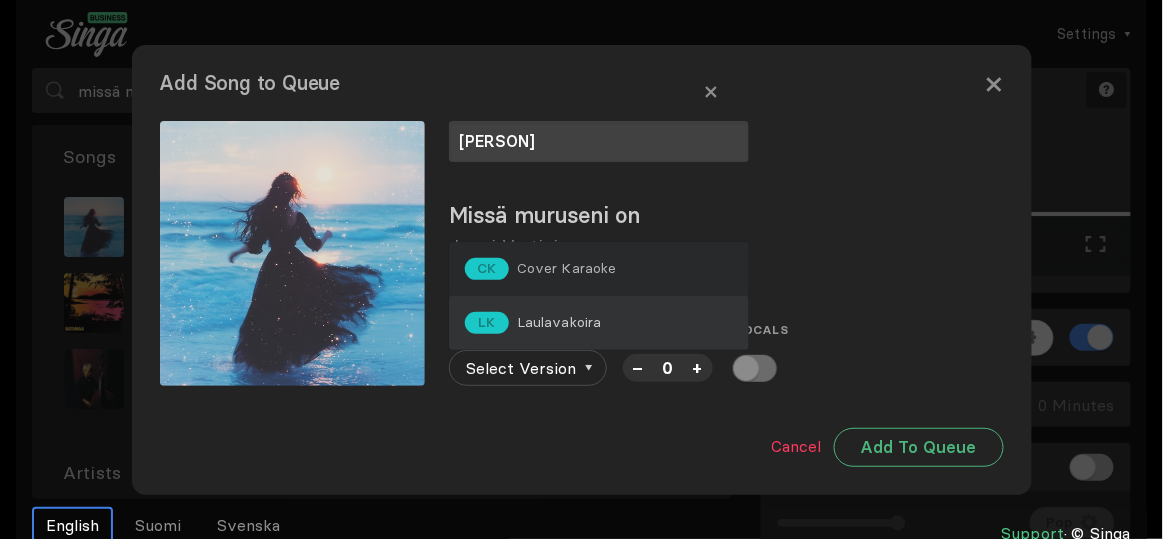 click on "Laulavakoira" at bounding box center (567, 268) 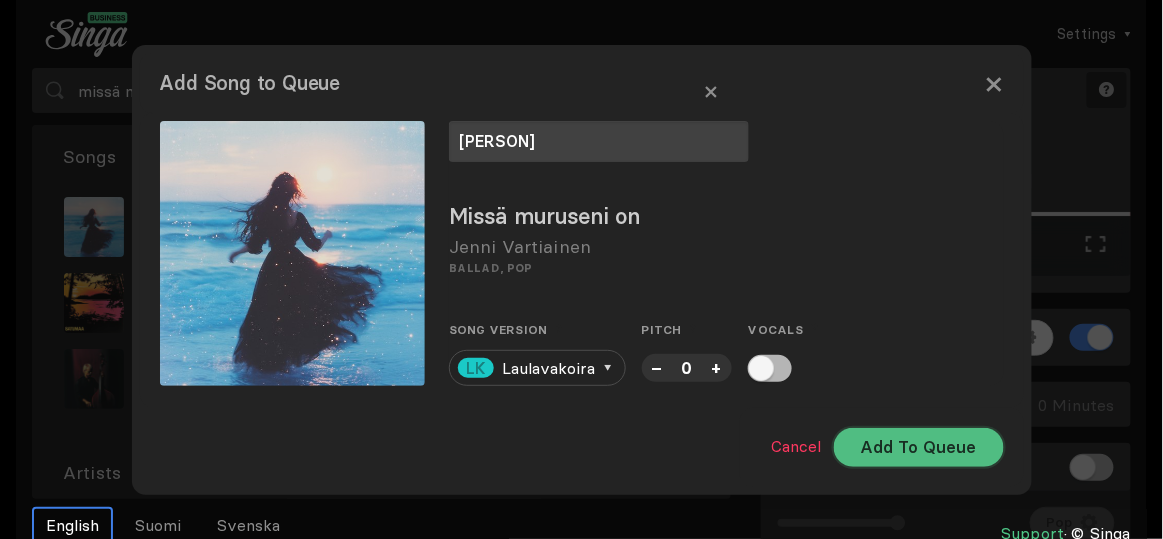 click on "Add To Queue" at bounding box center (919, 447) 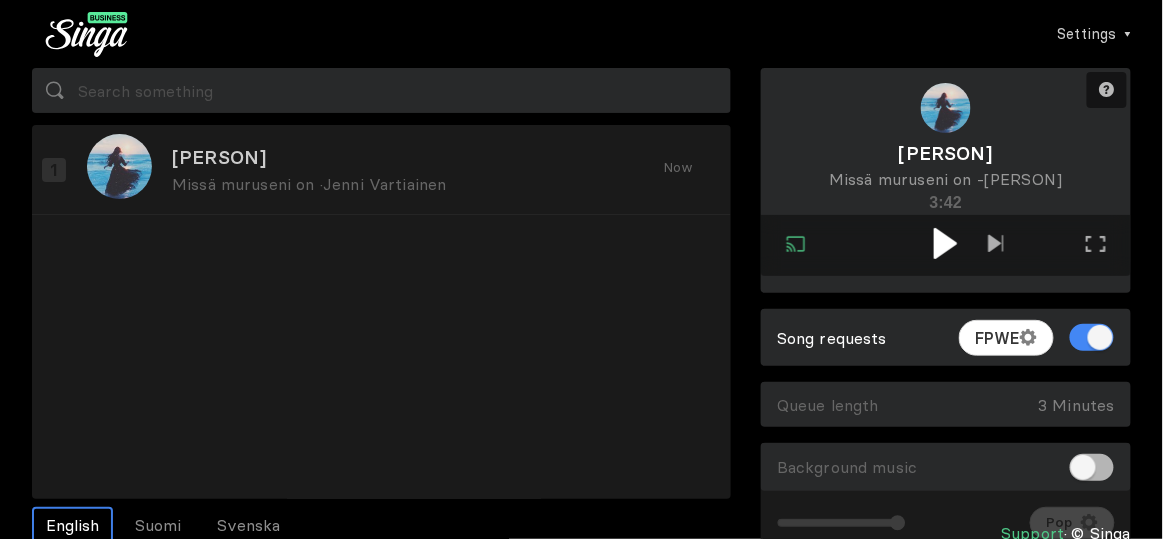 click at bounding box center [945, 243] 